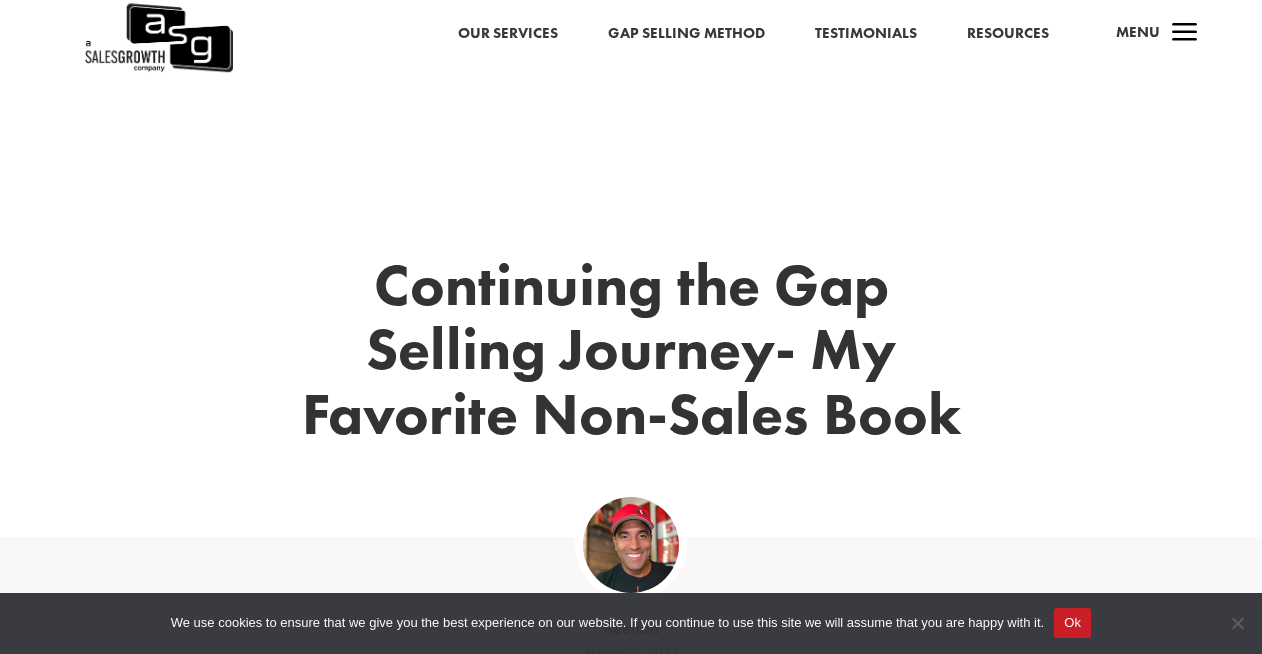 scroll, scrollTop: 0, scrollLeft: 0, axis: both 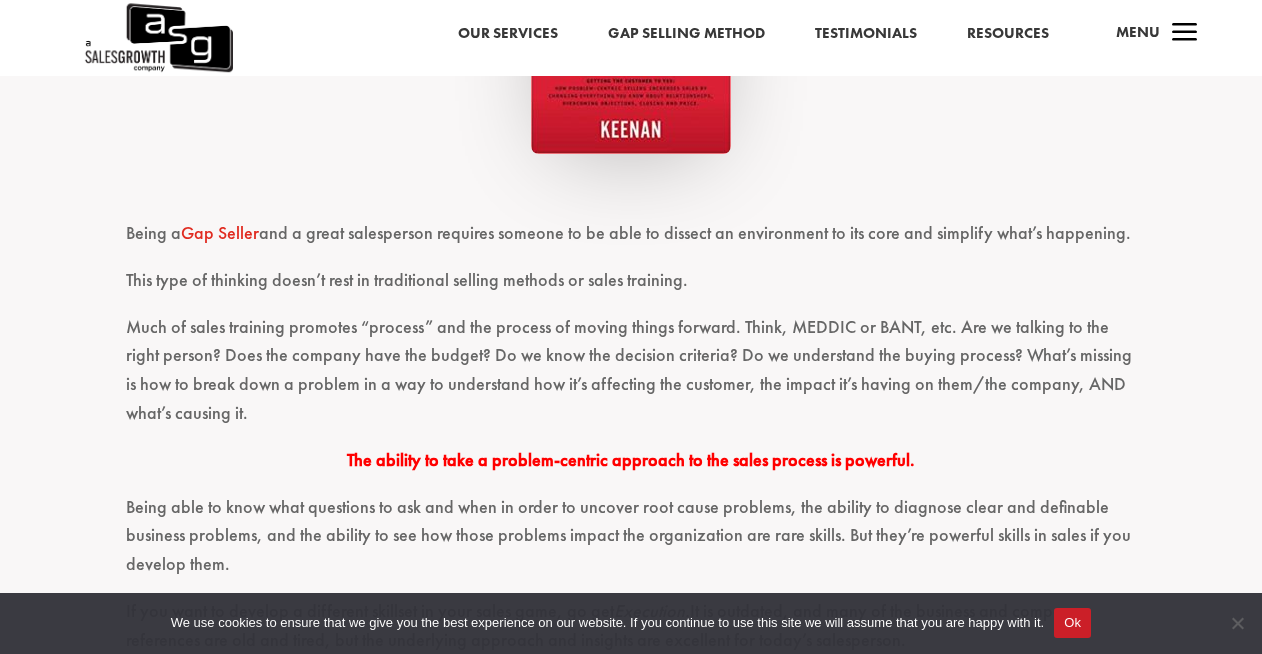 click on "Gap Selling Method" at bounding box center (686, 34) 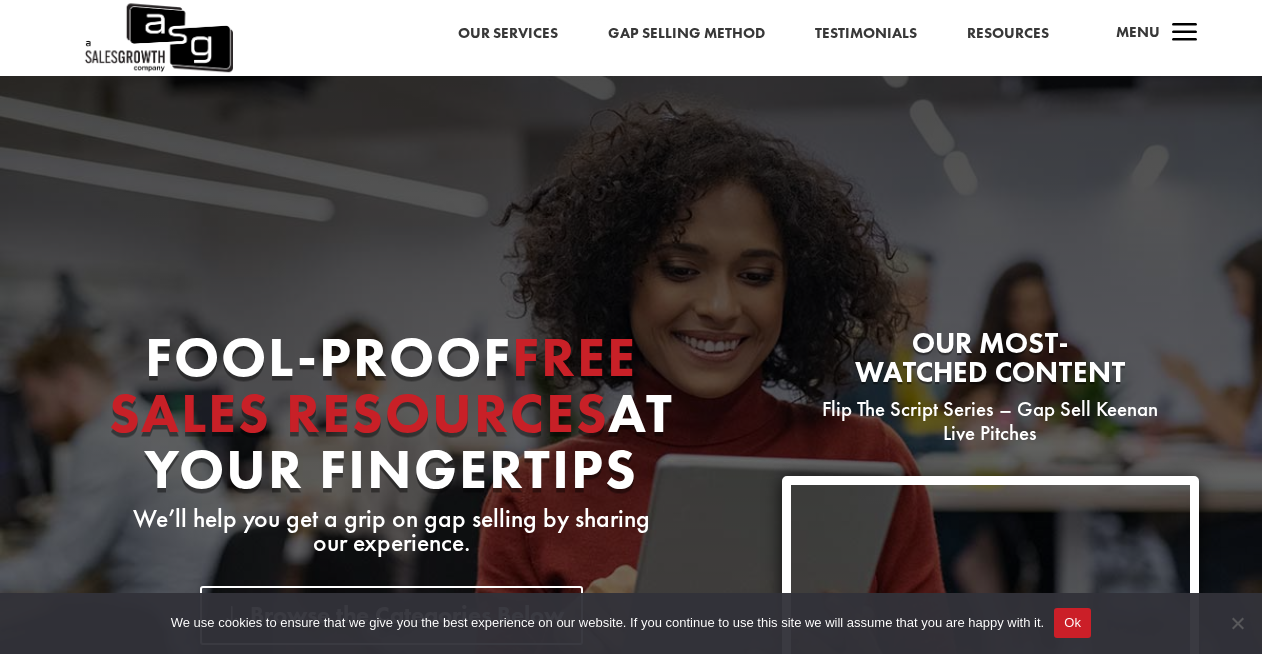 scroll, scrollTop: 0, scrollLeft: 0, axis: both 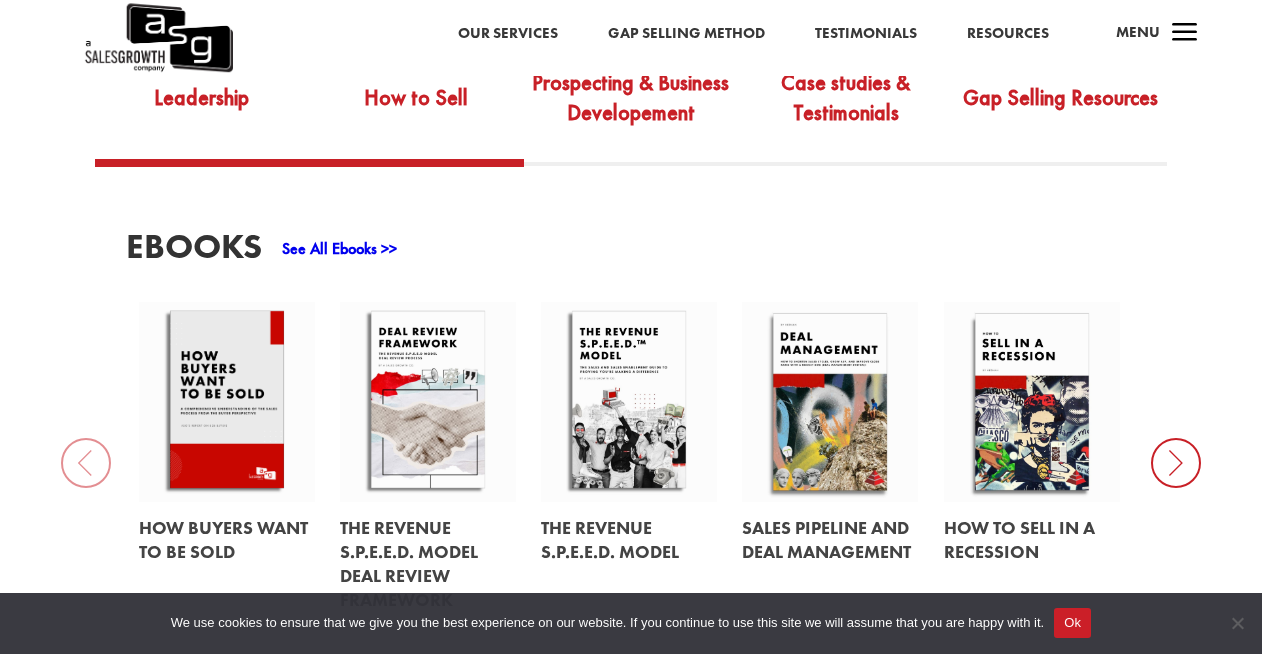 click on "How to Sell" at bounding box center [416, 112] 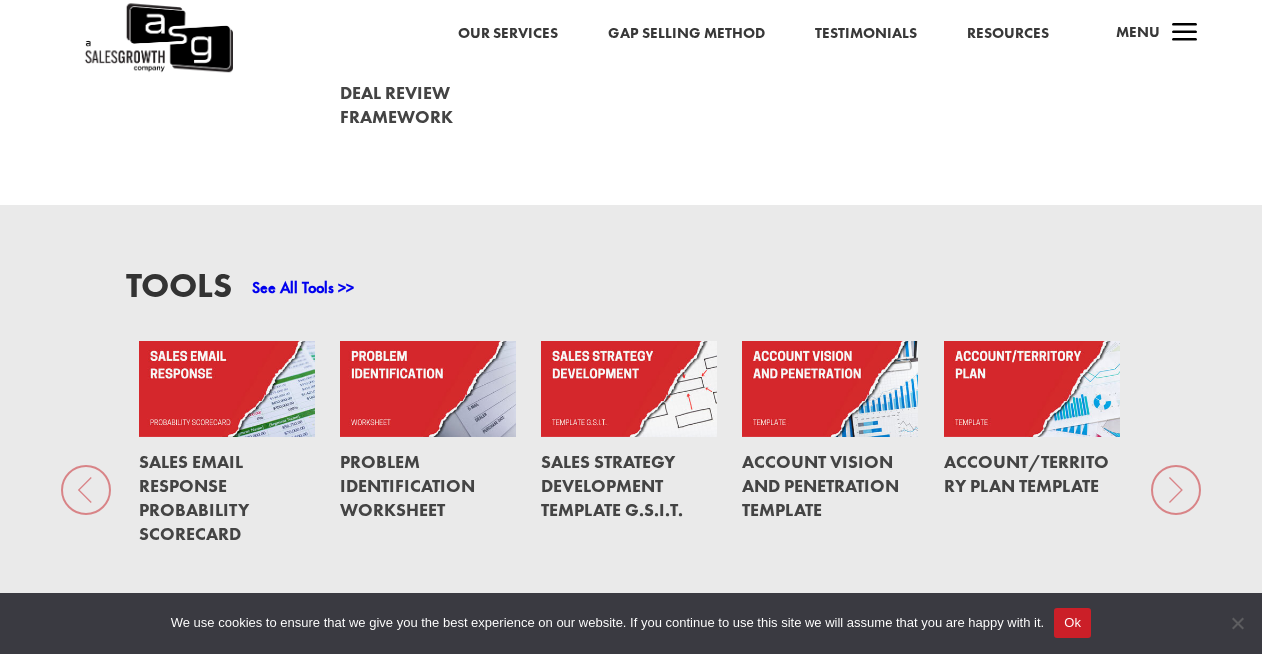 scroll, scrollTop: 1305, scrollLeft: 0, axis: vertical 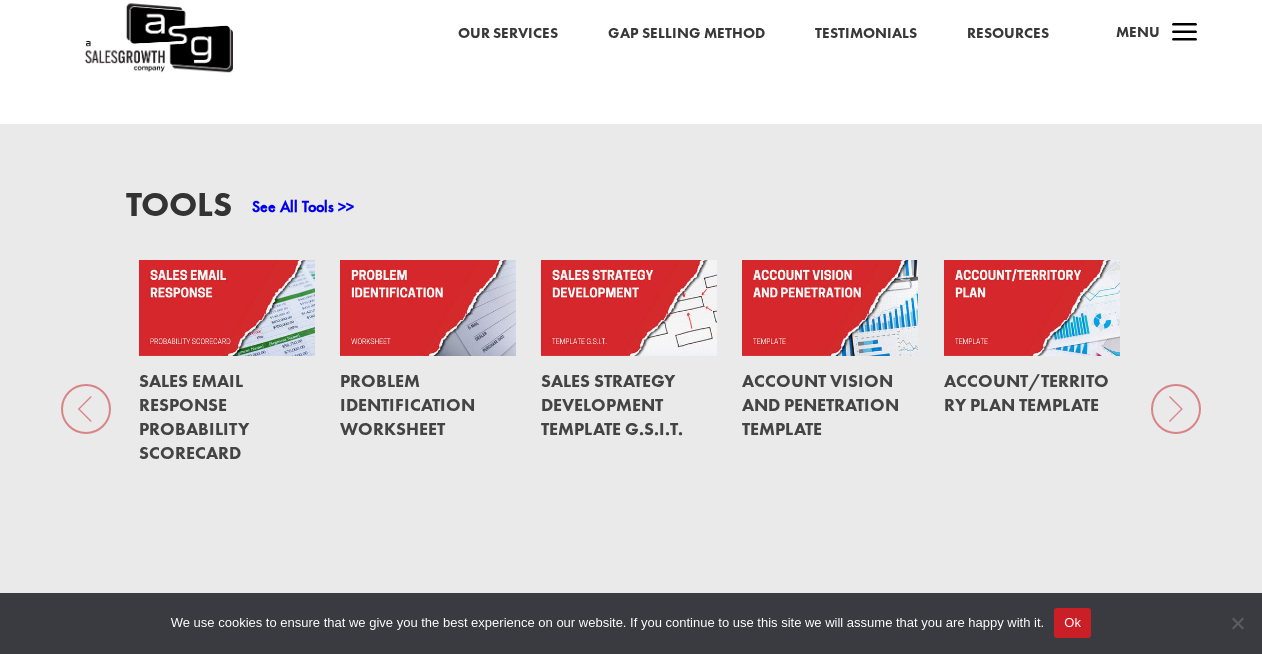 click on "Tools
See All Tools >>
Sales Email Response Probability Scorecard Problem Identification Worksheet Sales Strategy Development Template G.S.I.T. Account Vision and Penetration Template Account/Territory Plan Template" at bounding box center [631, 373] 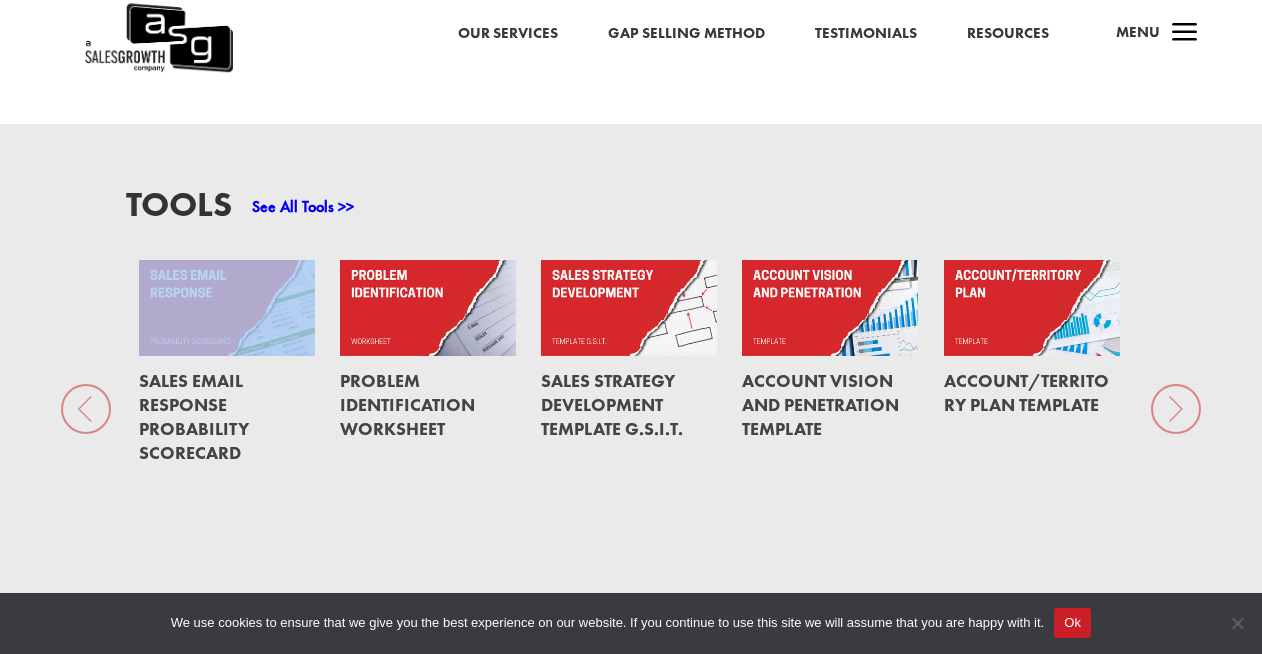 click on "Tools
See All Tools >>
Sales Email Response Probability Scorecard Problem Identification Worksheet Sales Strategy Development Template G.S.I.T. Account Vision and Penetration Template Account/Territory Plan Template" at bounding box center [631, 373] 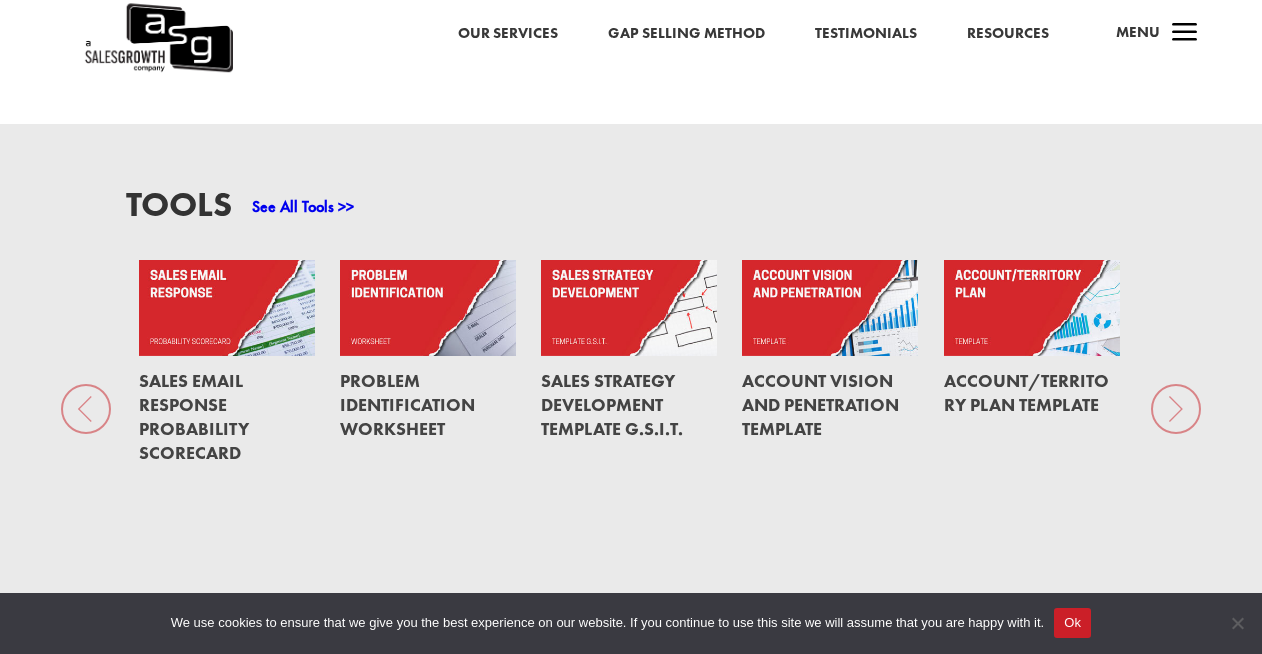 click on "Tools
See All Tools >>
Sales Email Response Probability Scorecard Problem Identification Worksheet Sales Strategy Development Template G.S.I.T. Account Vision and Penetration Template Account/Territory Plan Template" at bounding box center [631, 373] 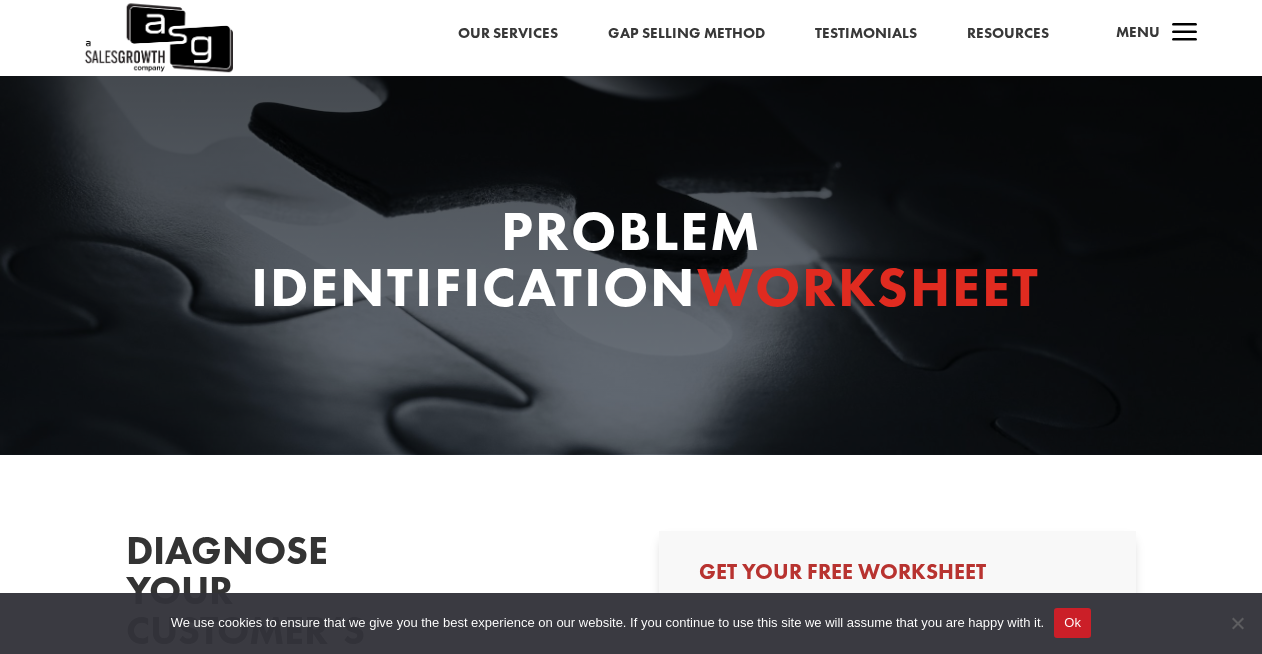 scroll, scrollTop: 0, scrollLeft: 0, axis: both 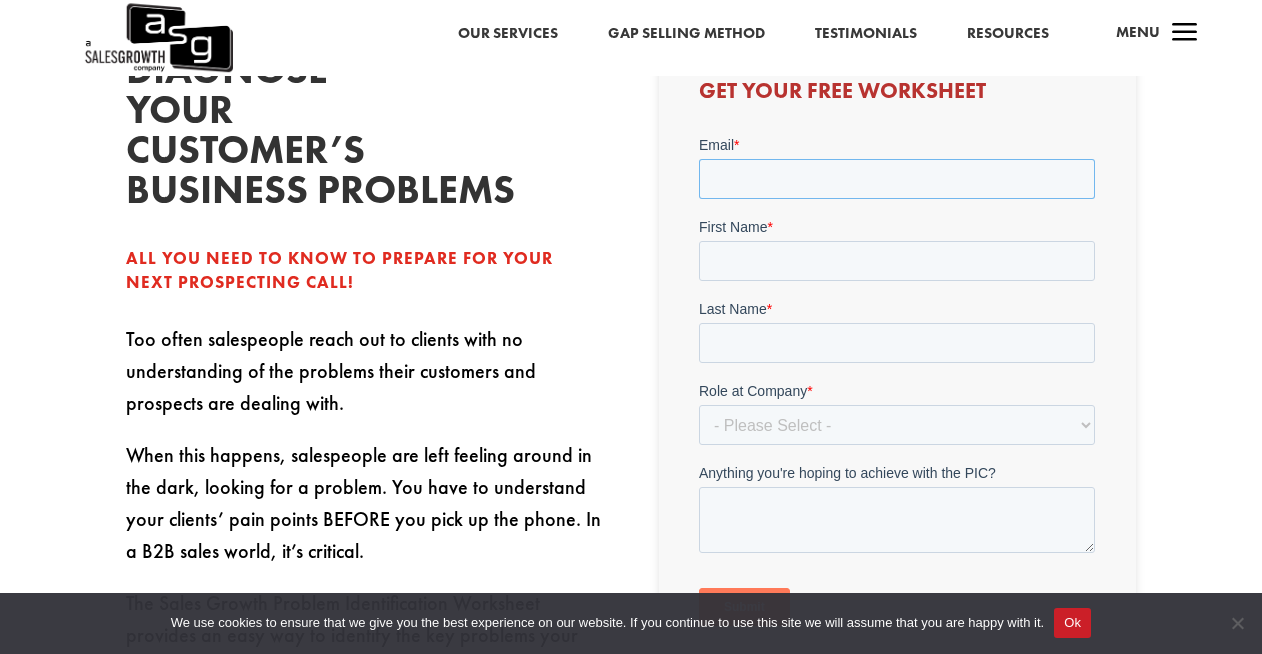 drag, startPoint x: 1642, startPoint y: 324, endPoint x: 943, endPoint y: 185, distance: 712.68646 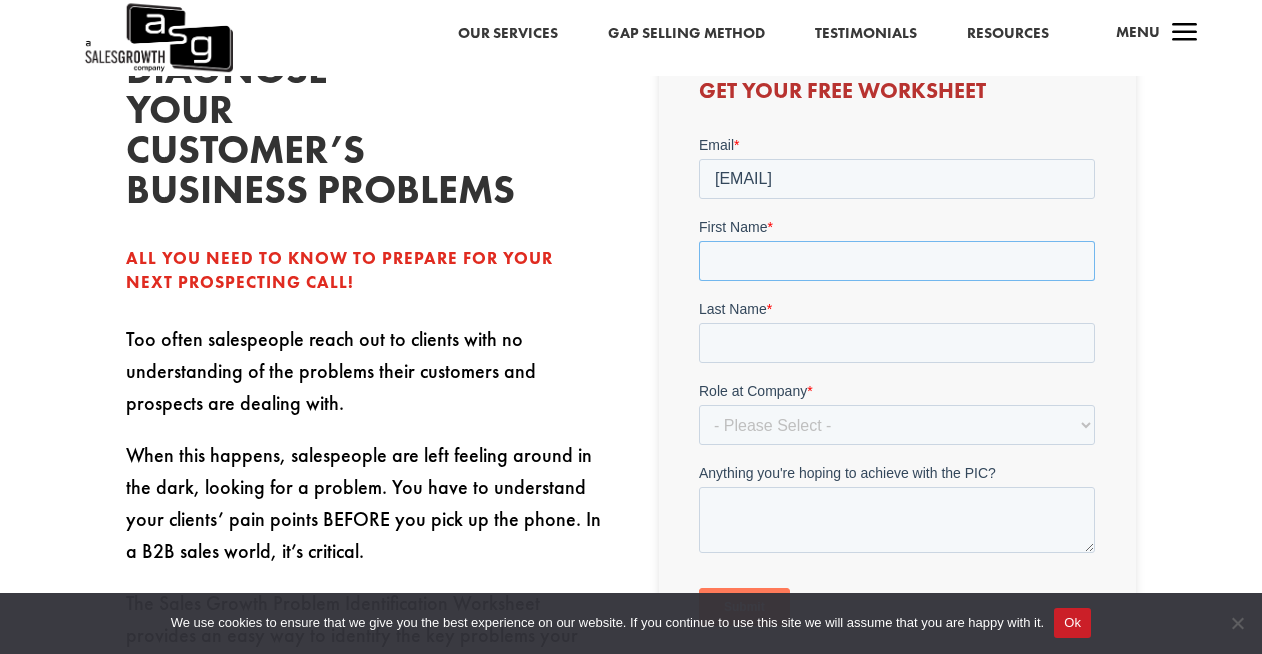 type on "Andrea" 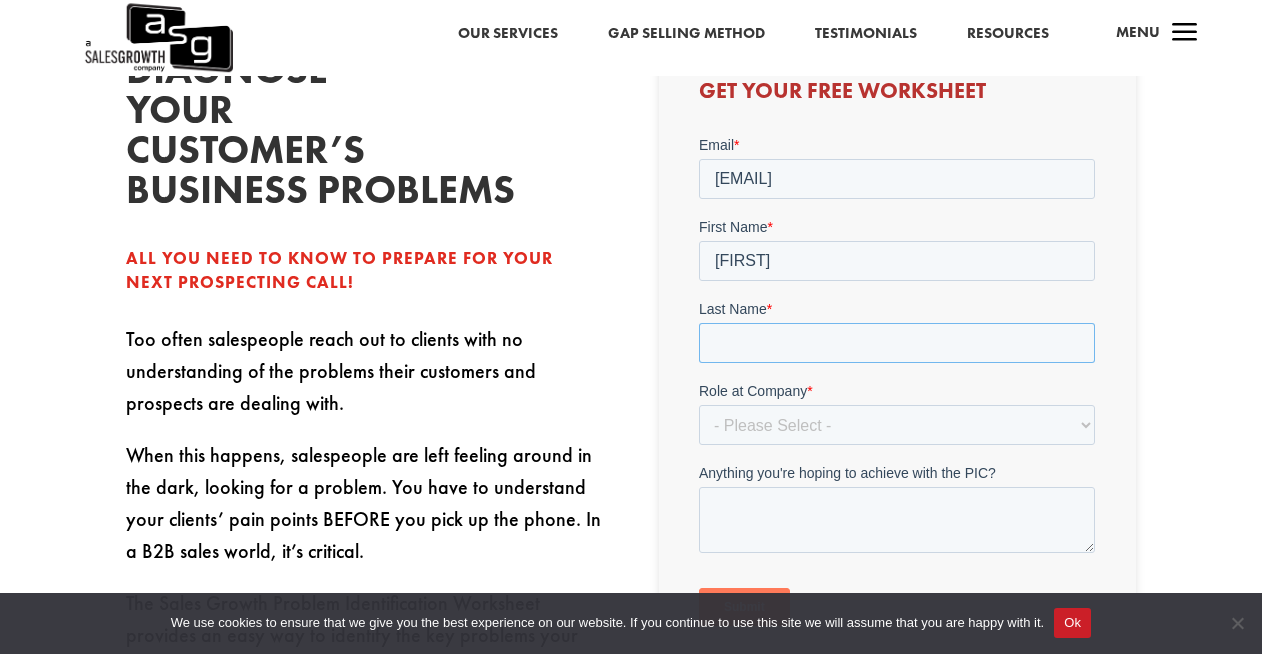 type on "Caprio" 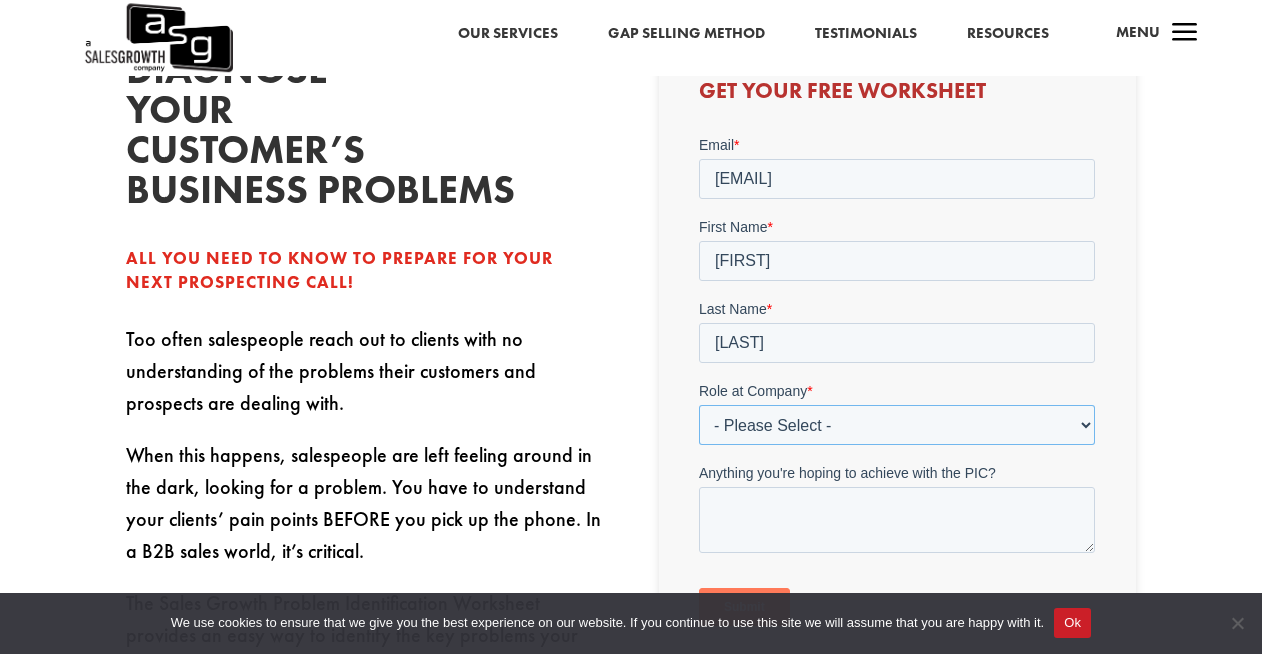 click on "- Please Select - C-Level (CRO, CSO, etc) Senior Leadership (VP of Sales, VP of Enablement, etc) Director/Manager (Sales Director, Regional Sales Manager, etc) Individual Contributor (AE, SDR, CSM, etc) Other" at bounding box center (897, 425) 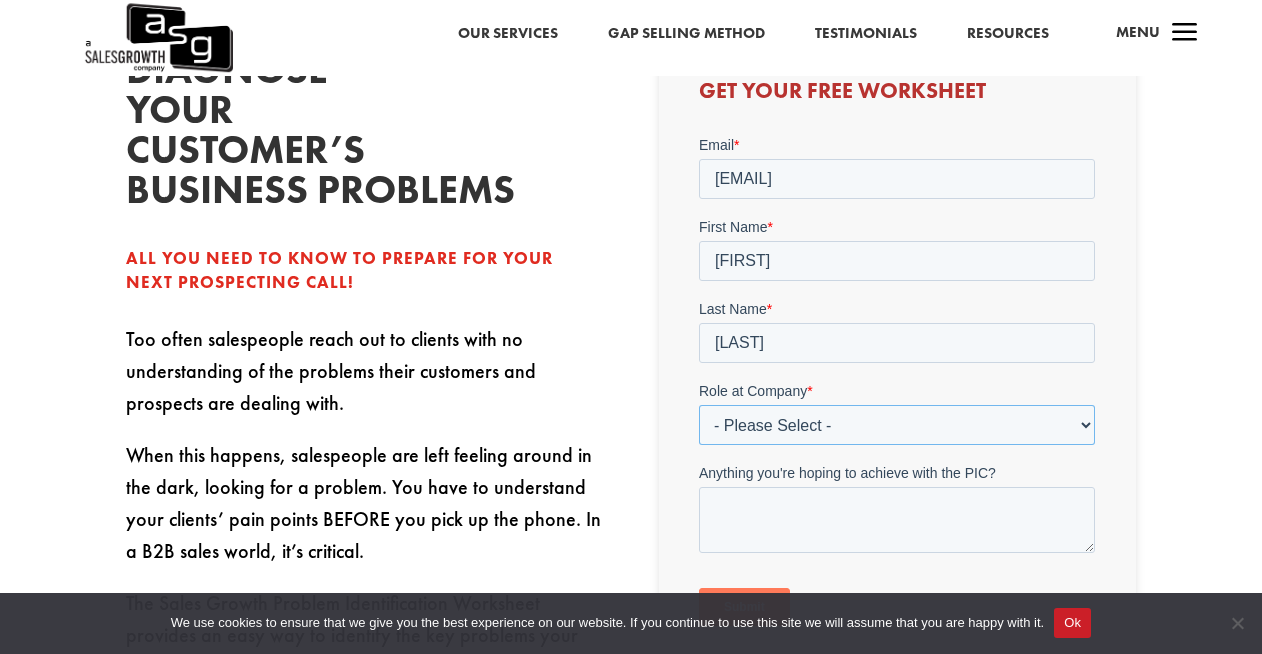 select on "Individual Contributor (AE, SDR, CSM, etc)" 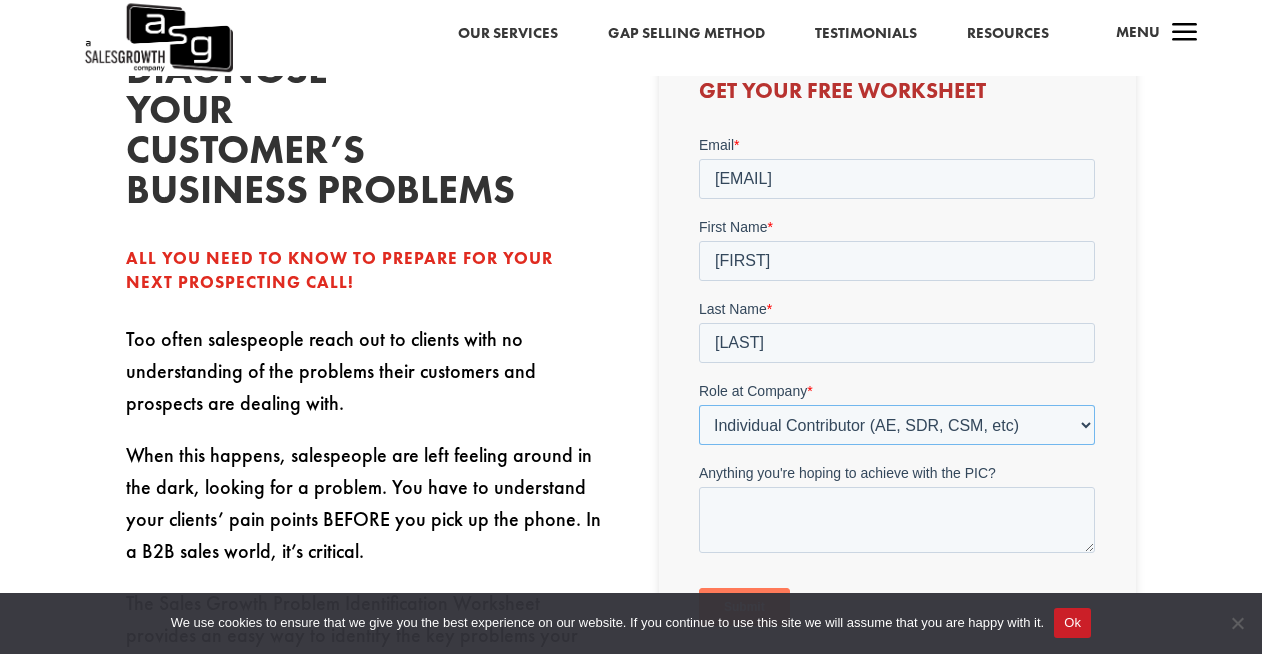 scroll, scrollTop: 698, scrollLeft: 0, axis: vertical 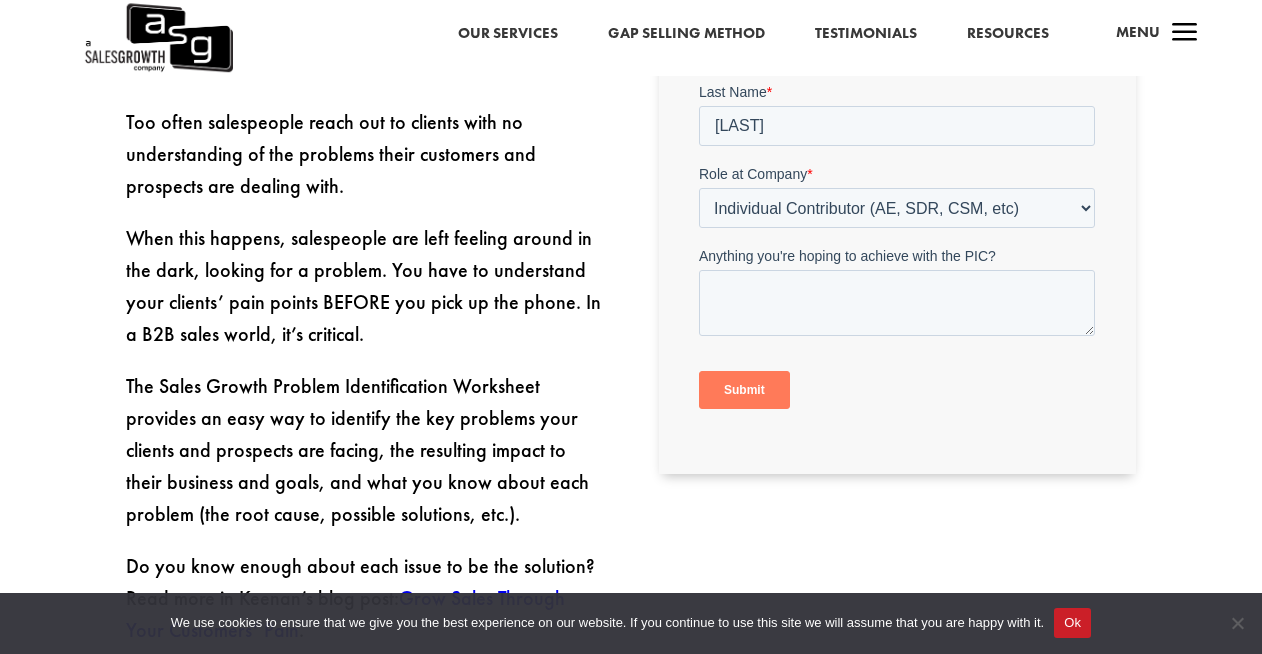 click on "Submit" at bounding box center [744, 390] 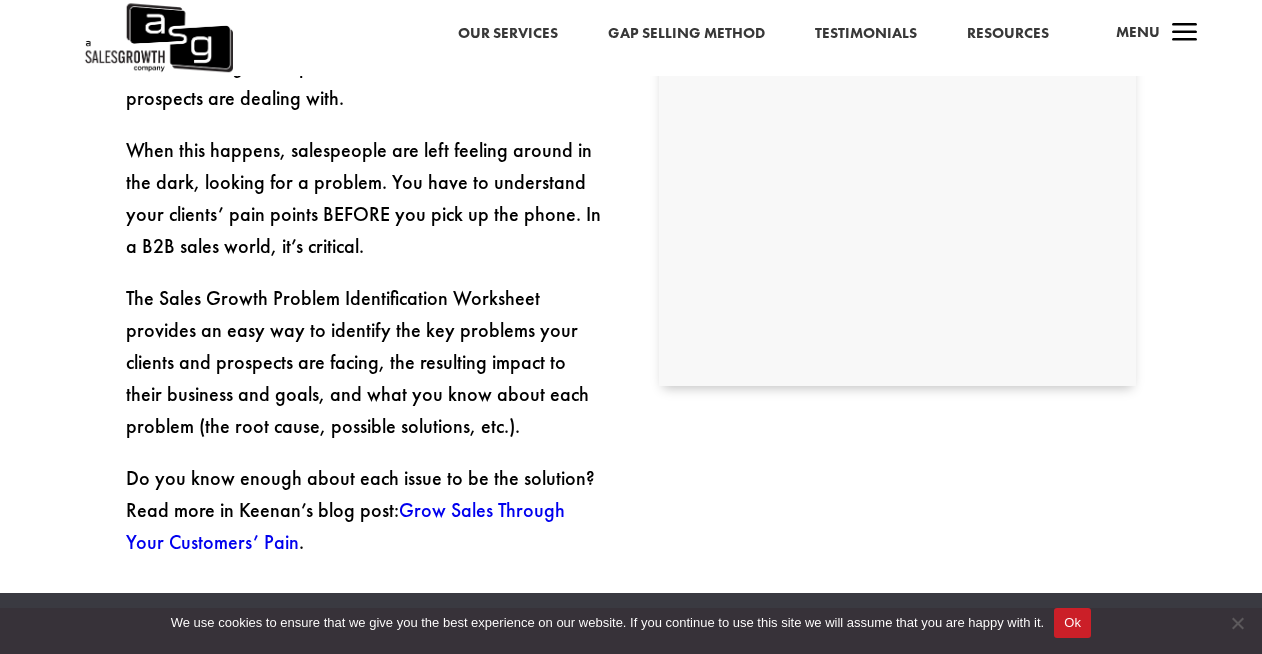 scroll, scrollTop: 970, scrollLeft: 0, axis: vertical 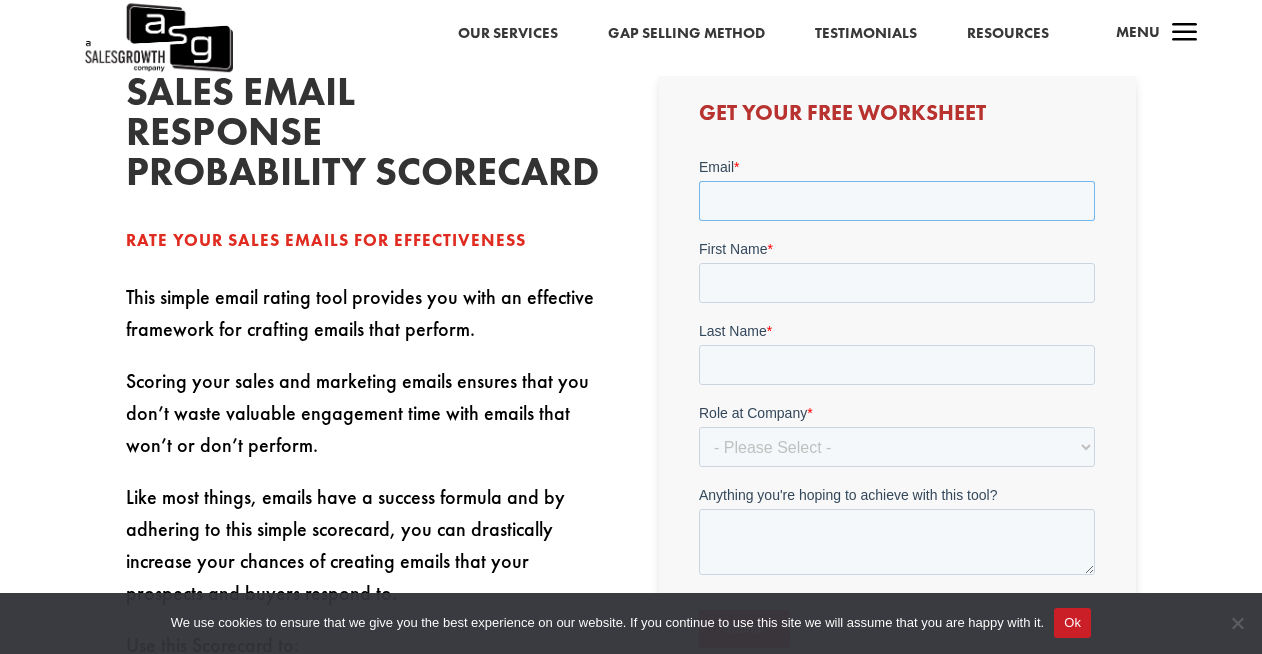 click on "Email *" at bounding box center (897, 201) 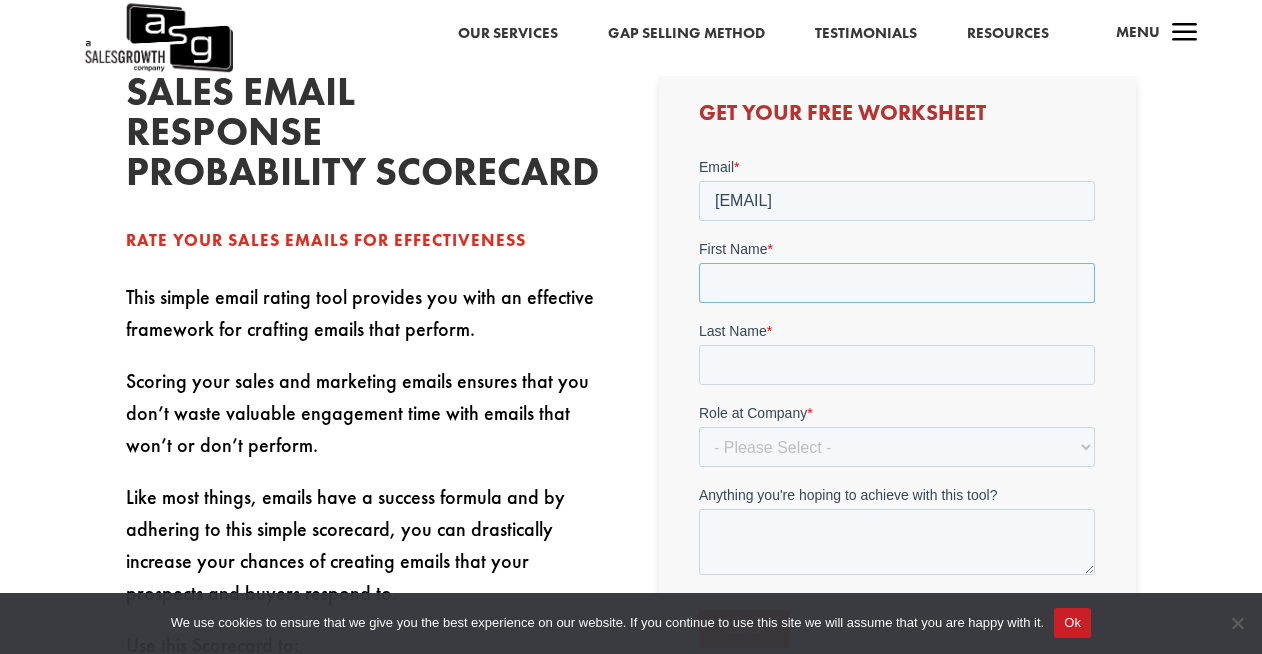 type on "Andrea" 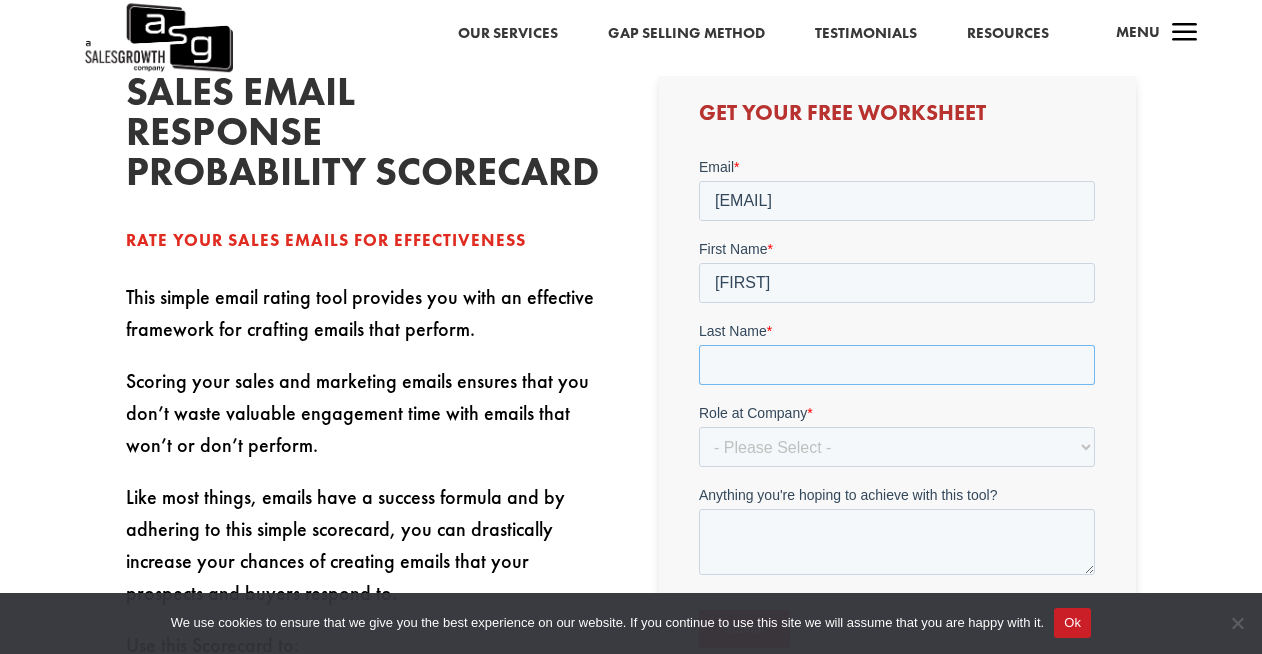 type on "Caprio" 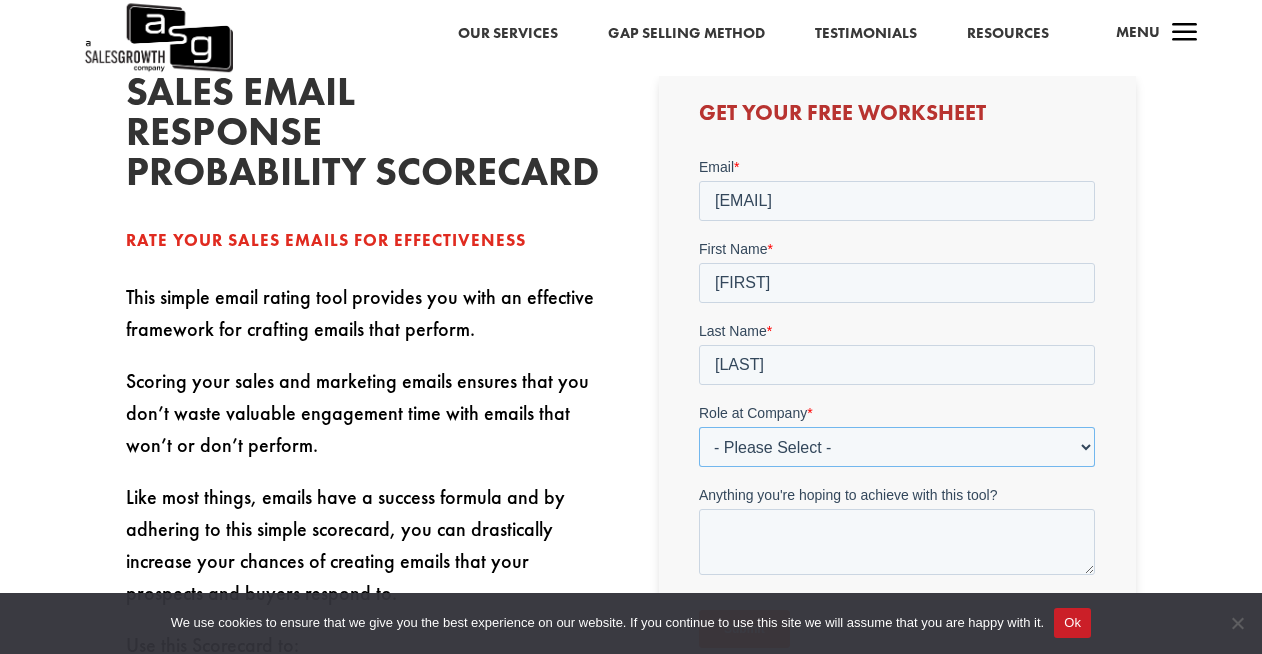 click on "- Please Select - C-Level (CRO, CSO, etc) Senior Leadership (VP of Sales, VP of Enablement, etc) Director/Manager (Sales Director, Regional Sales Manager, etc) Individual Contributor (AE, SDR, CSM, etc) Other" at bounding box center (897, 447) 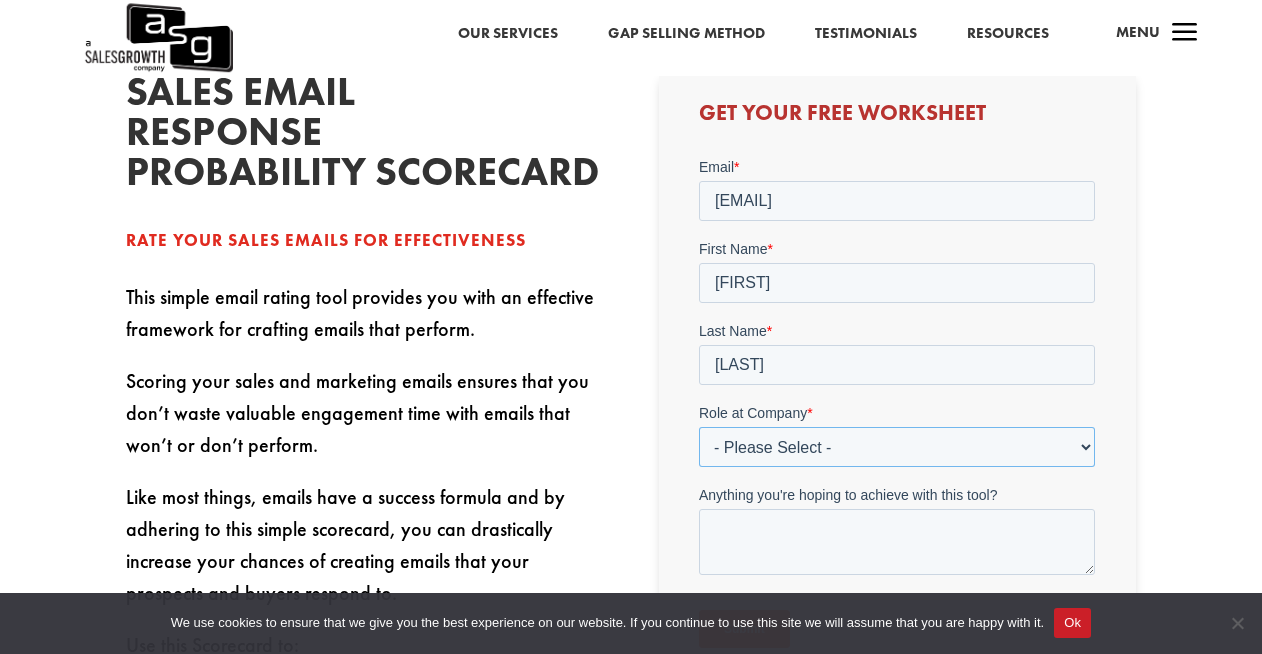 select on "Individual Contributor (AE, SDR, CSM, etc)" 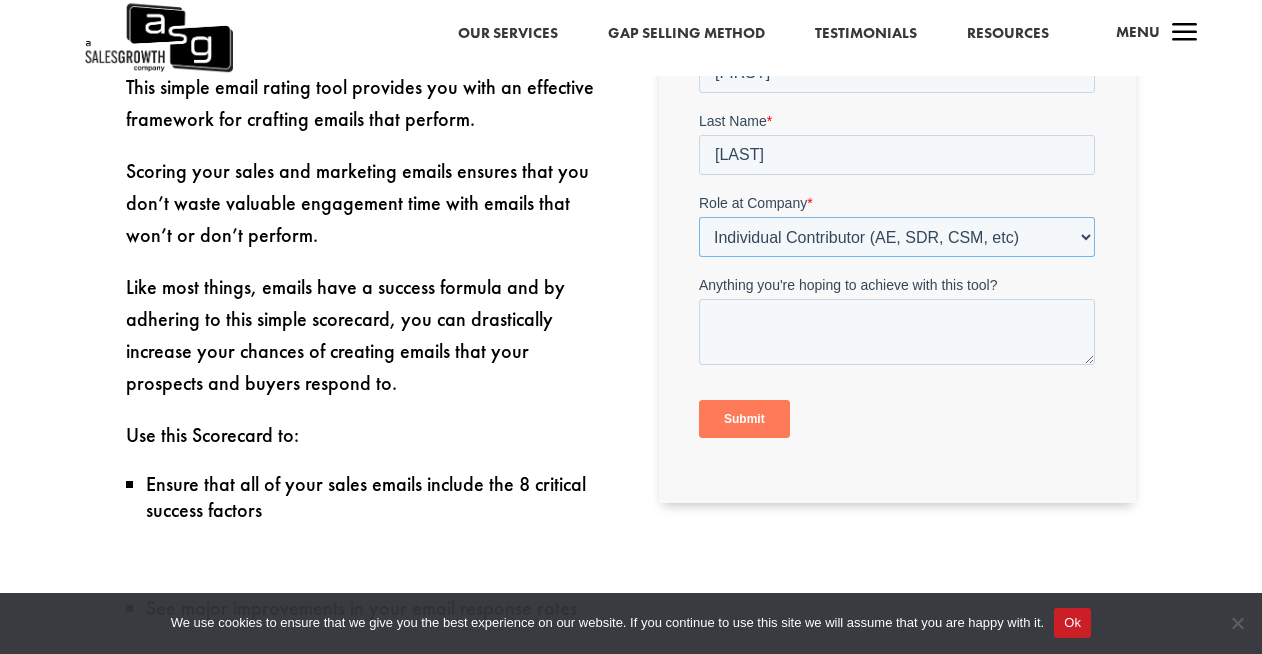 scroll, scrollTop: 672, scrollLeft: 0, axis: vertical 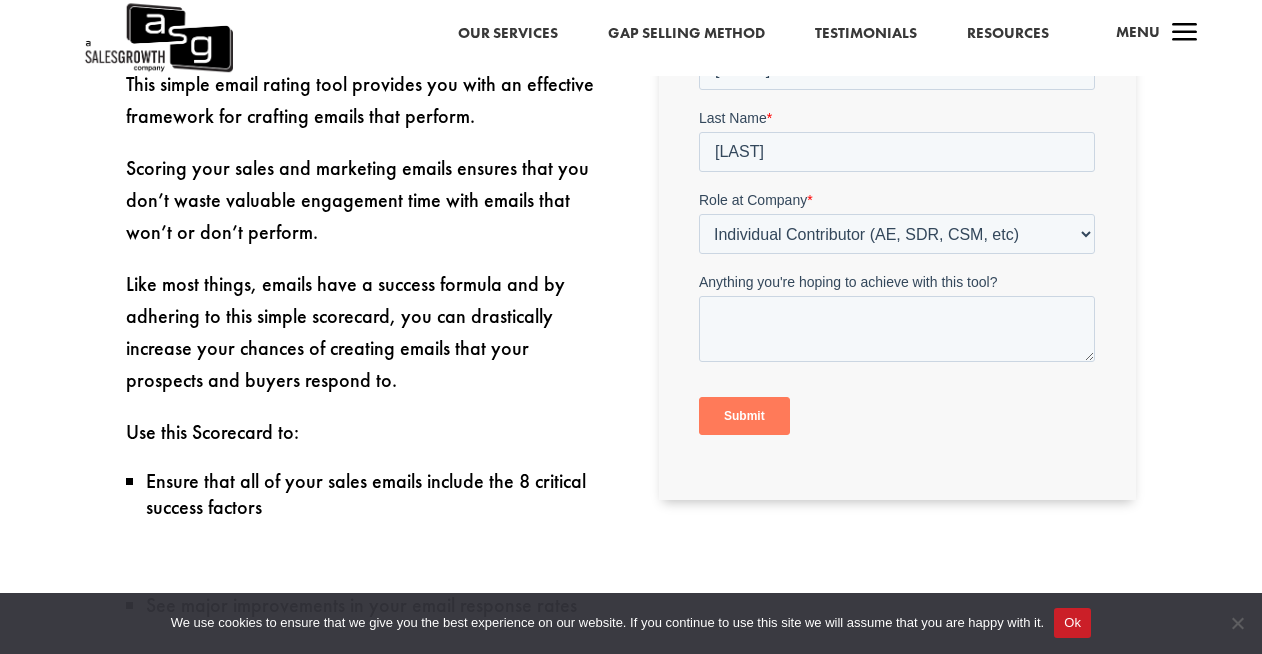 click on "Submit" at bounding box center [744, 416] 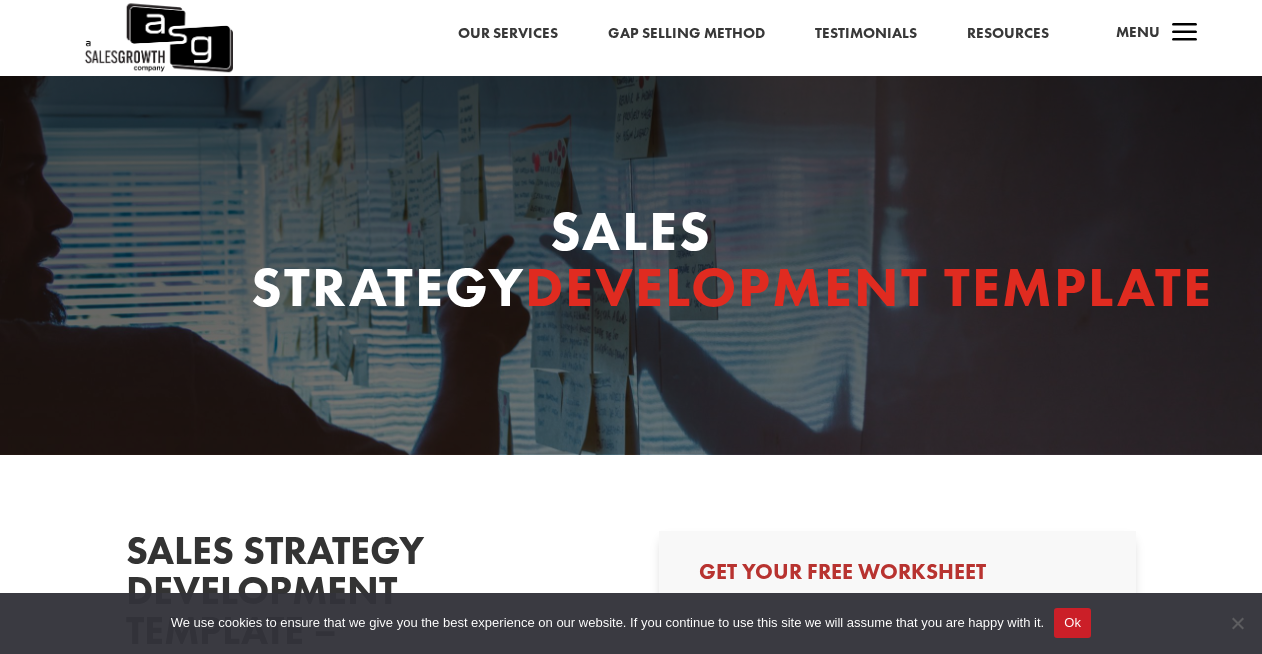 scroll, scrollTop: 0, scrollLeft: 0, axis: both 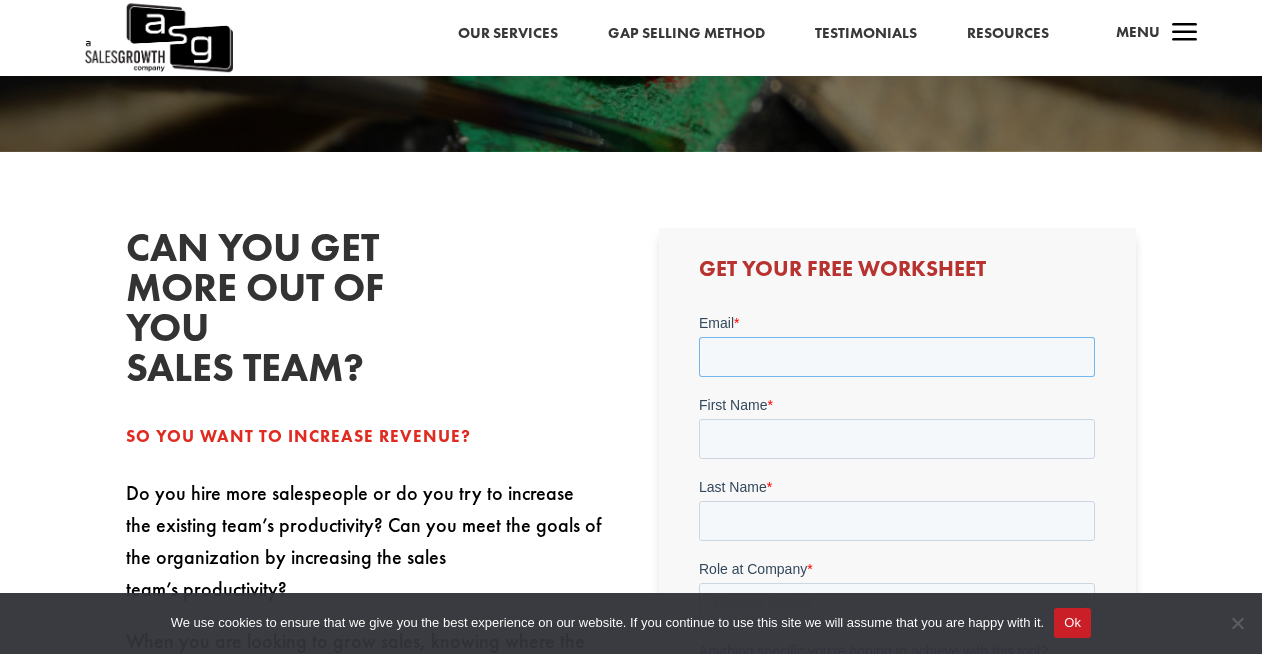 click on "Email *" at bounding box center (897, 357) 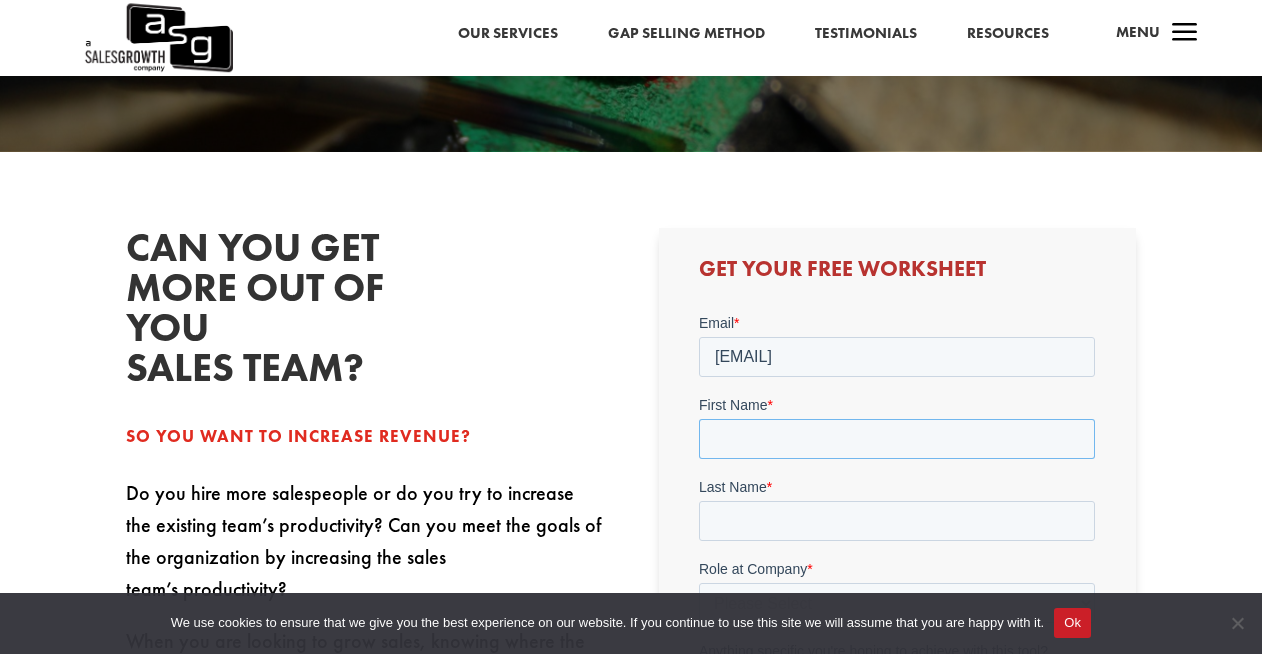 type on "[FIRST]" 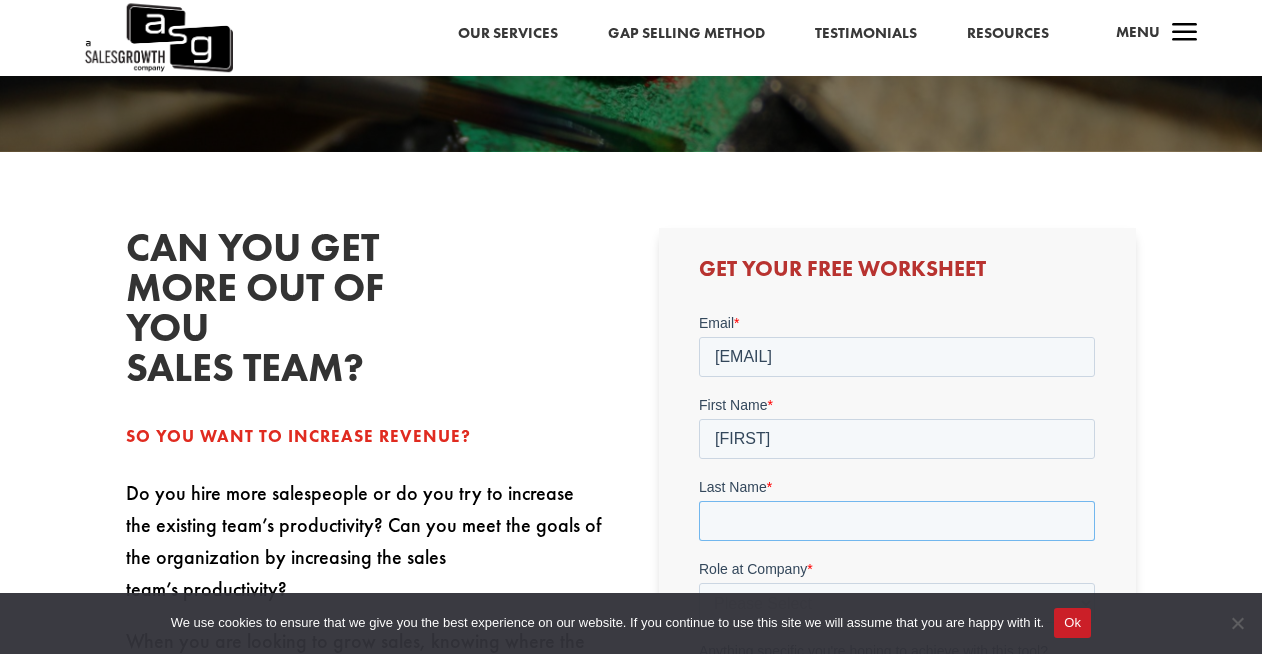 type on "[LAST]" 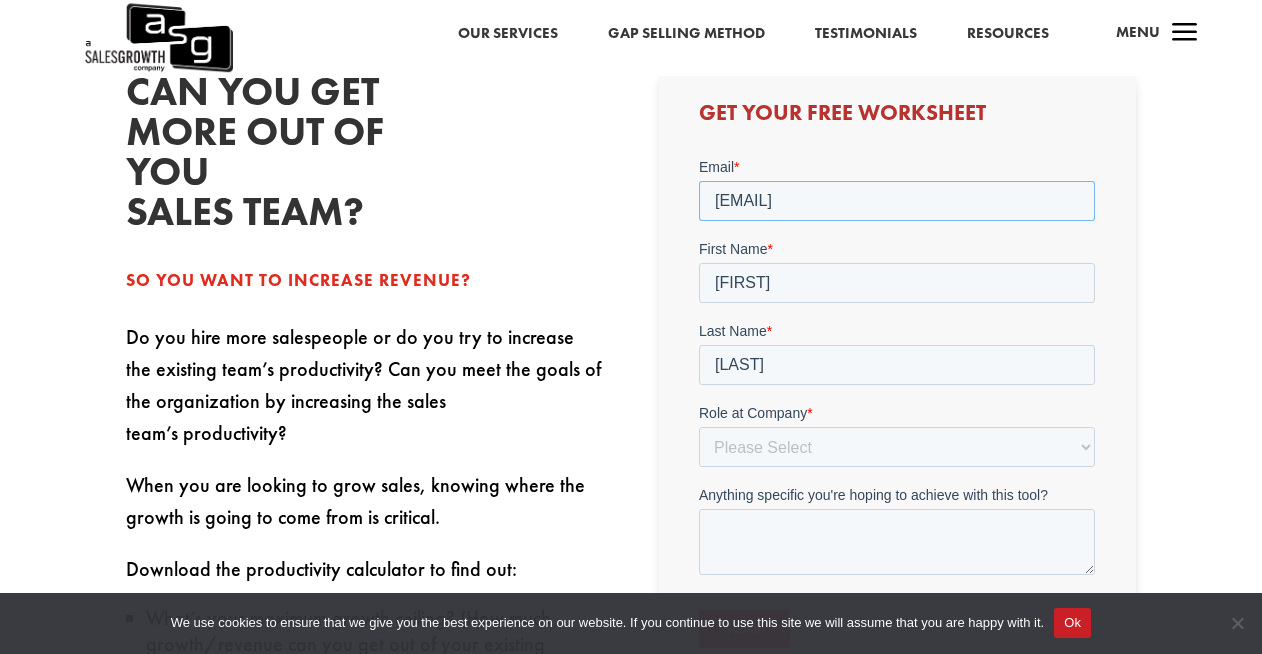 scroll, scrollTop: 513, scrollLeft: 0, axis: vertical 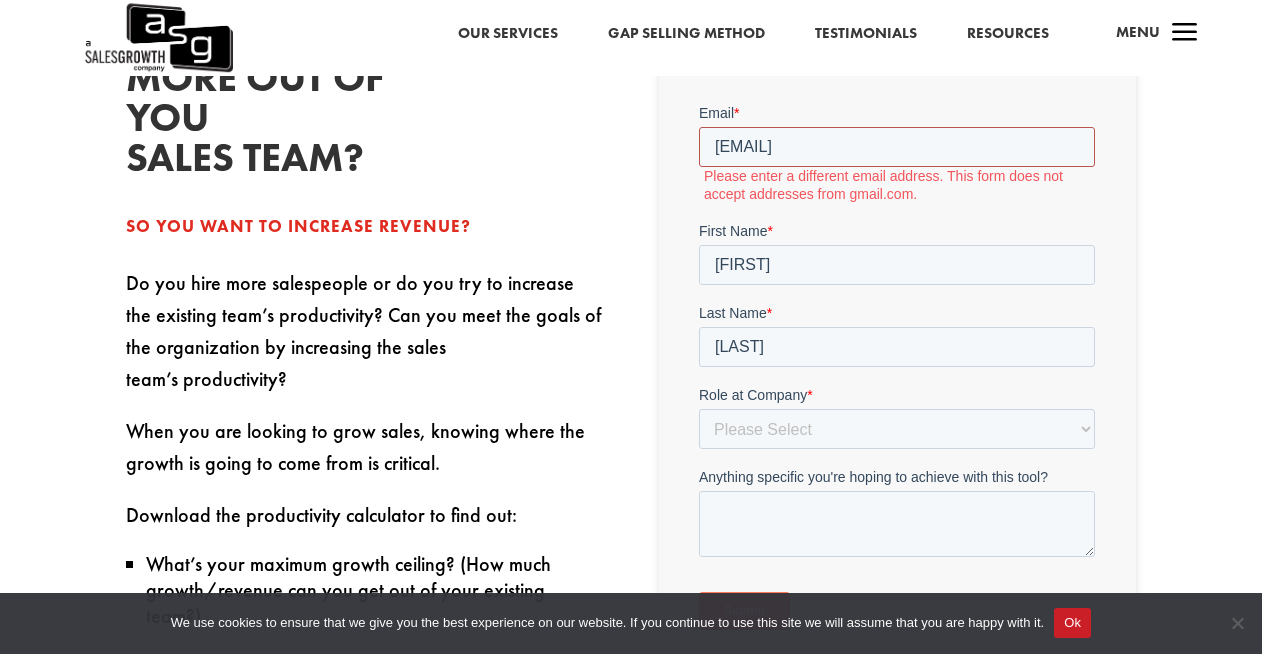 drag, startPoint x: 992, startPoint y: 146, endPoint x: 617, endPoint y: 144, distance: 375.00534 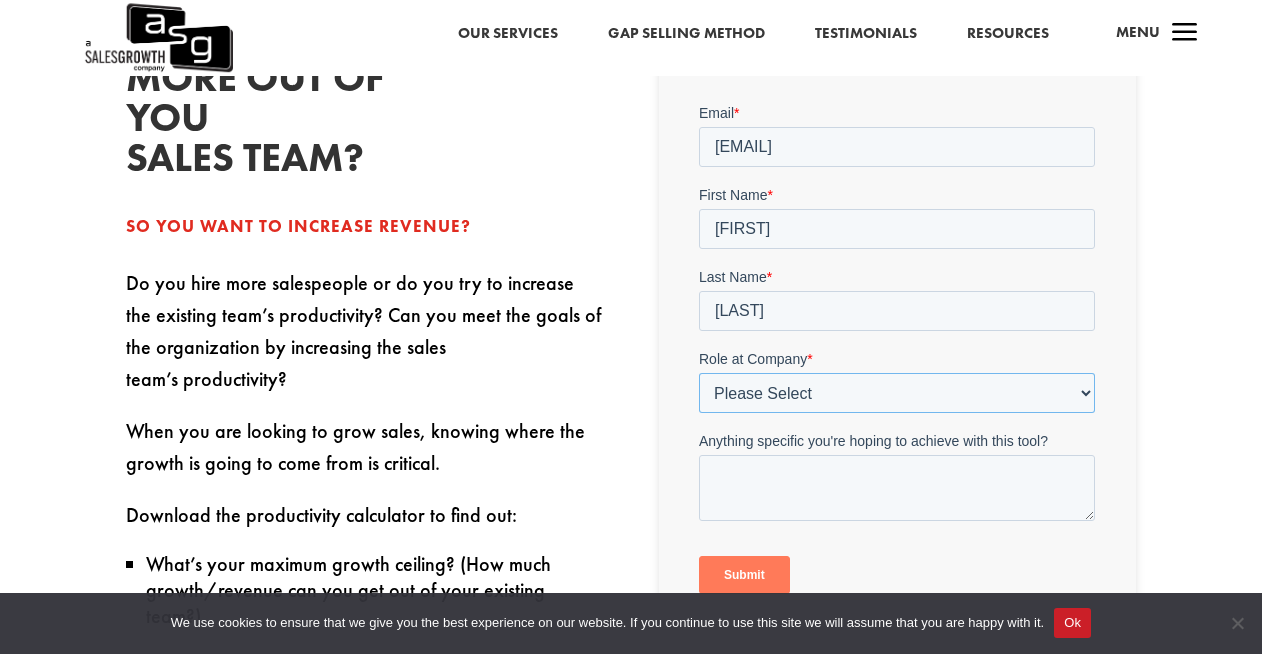click on "Please Select C-Level (CRO, CSO, etc) Senior Leadership (VP of Sales, VP of Enablement, etc) Director/Manager (Sales Director, Regional Sales Manager, etc) Individual Contributor (AE, SDR, CSM, etc) Other" at bounding box center [897, 393] 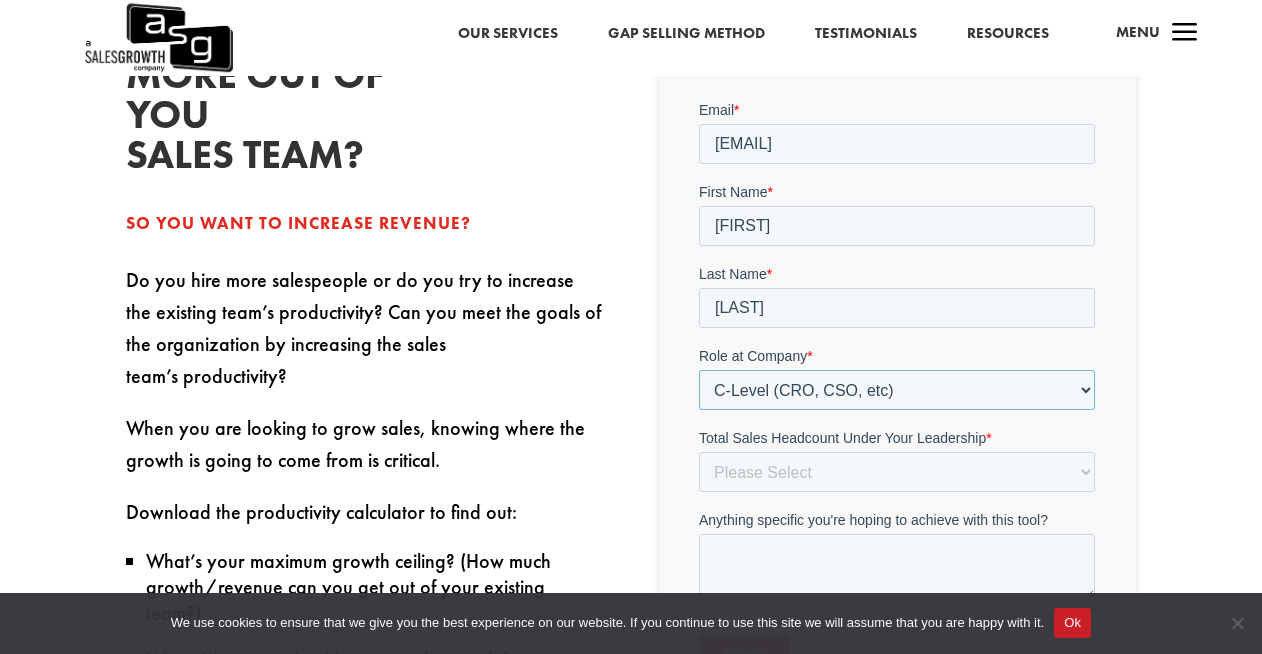scroll, scrollTop: 517, scrollLeft: 0, axis: vertical 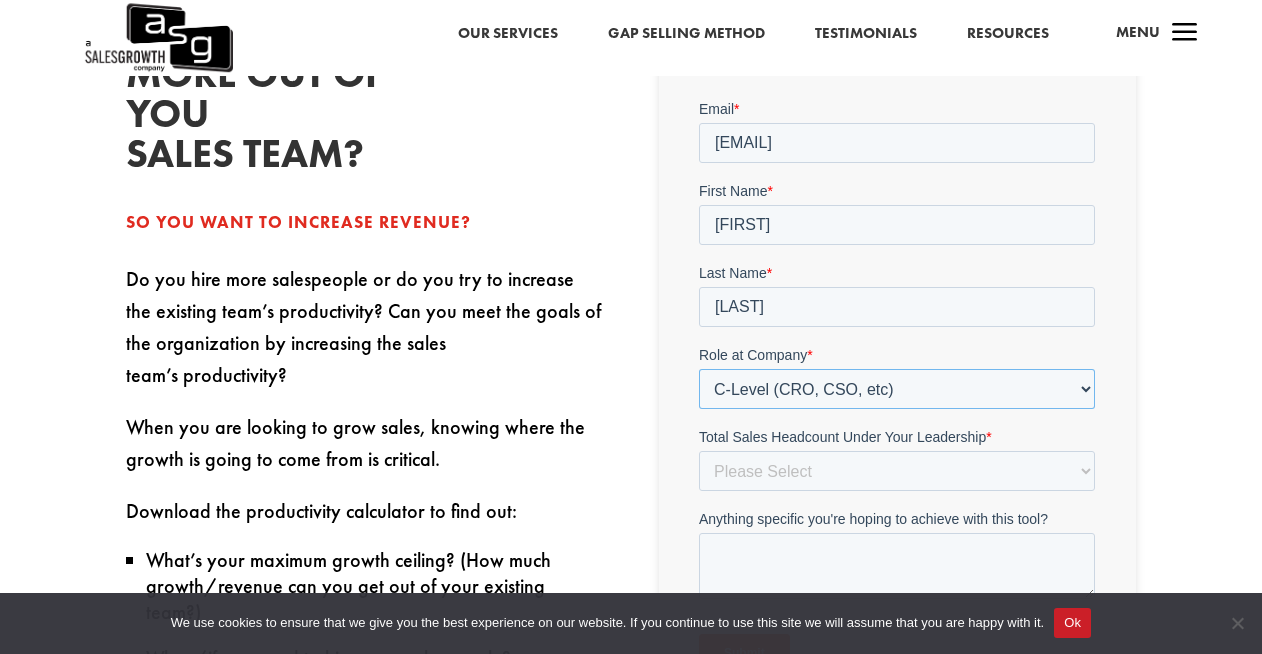 click on "Please Select C-Level (CRO, CSO, etc) Senior Leadership (VP of Sales, VP of Enablement, etc) Director/Manager (Sales Director, Regional Sales Manager, etc) Individual Contributor (AE, SDR, CSM, etc) Other" at bounding box center [897, 389] 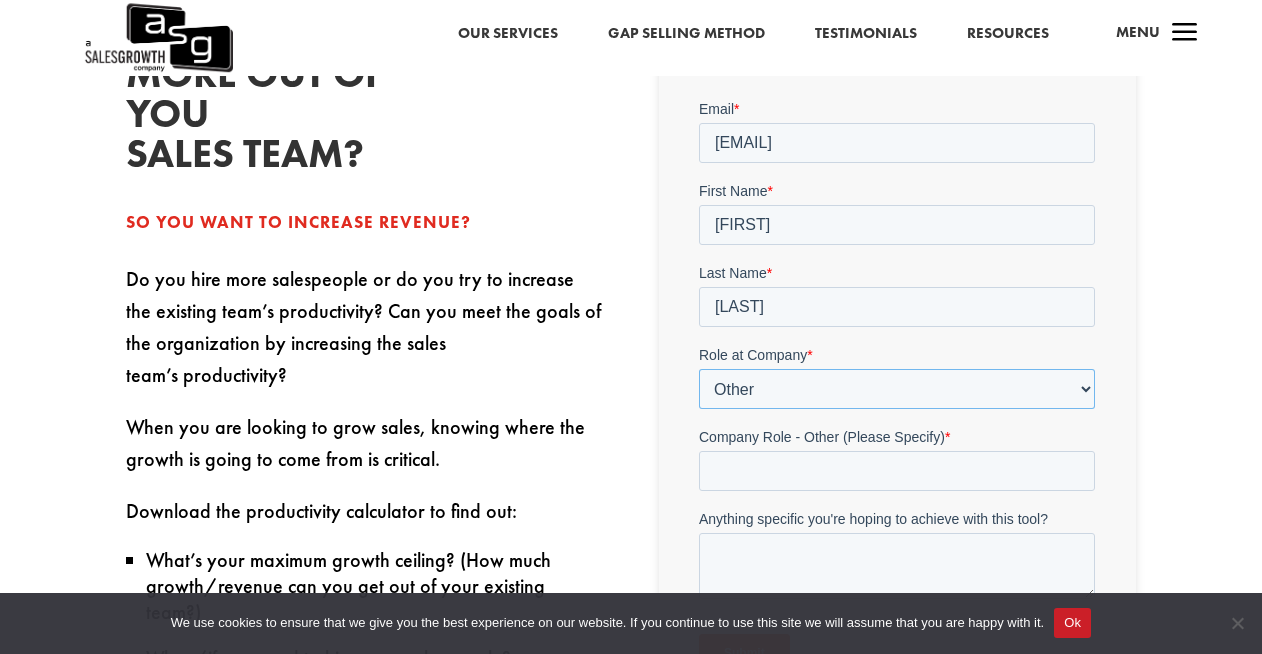 click on "Please Select C-Level (CRO, CSO, etc) Senior Leadership (VP of Sales, VP of Enablement, etc) Director/Manager (Sales Director, Regional Sales Manager, etc) Individual Contributor (AE, SDR, CSM, etc) Other" at bounding box center [897, 389] 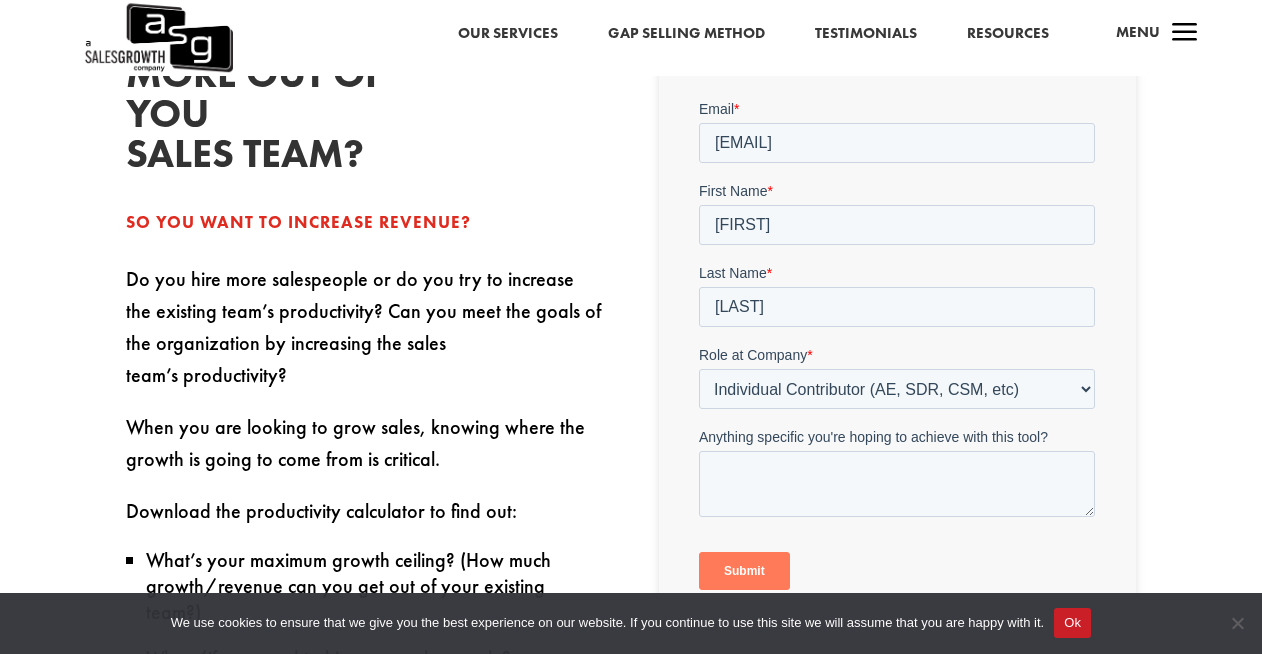 click on "Submit" at bounding box center [744, 571] 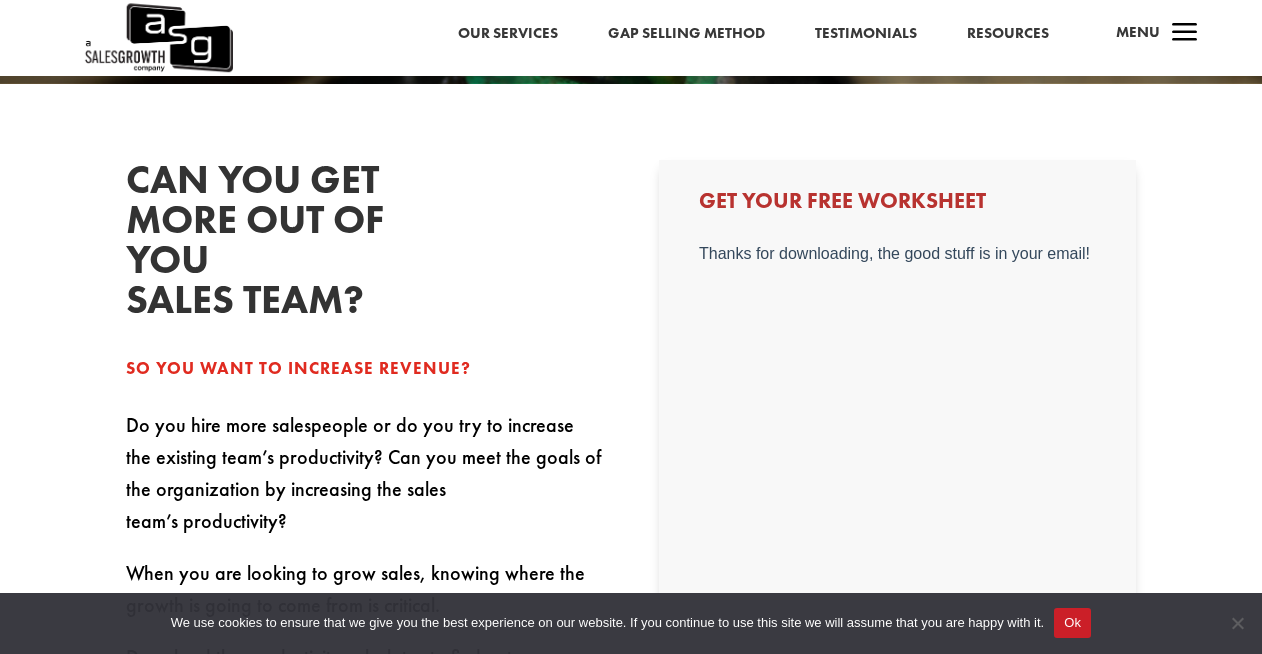 scroll, scrollTop: 0, scrollLeft: 0, axis: both 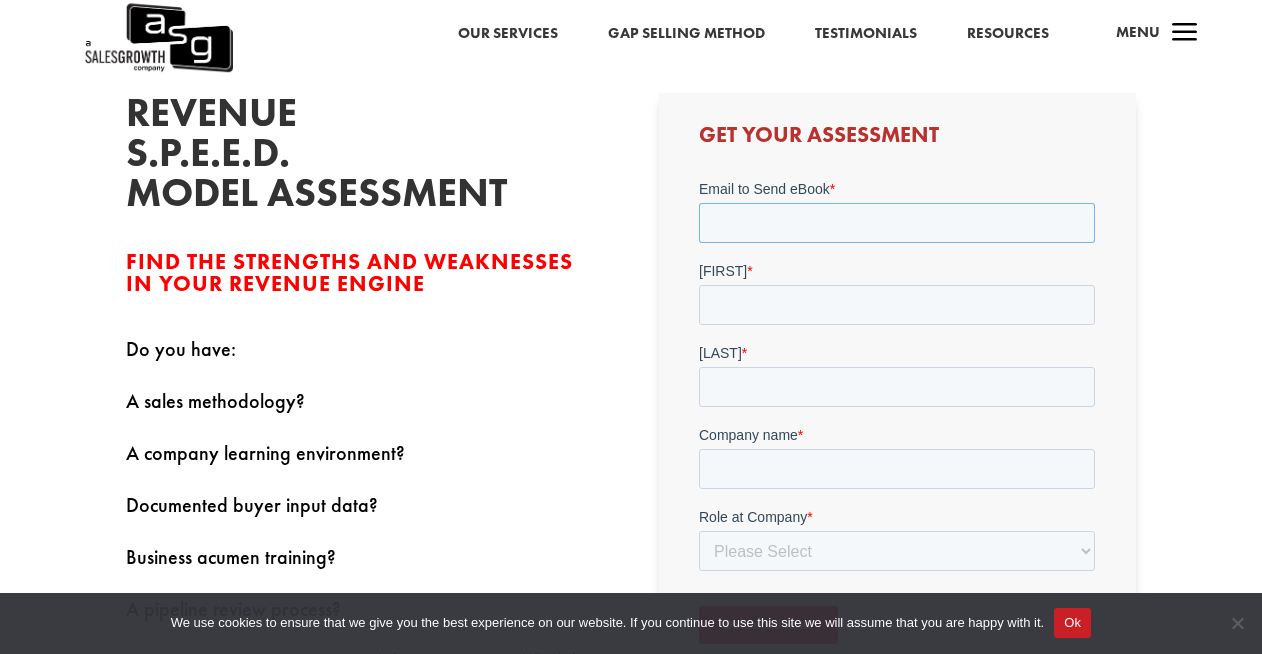 click on "Email to Send eBook *" at bounding box center (897, 222) 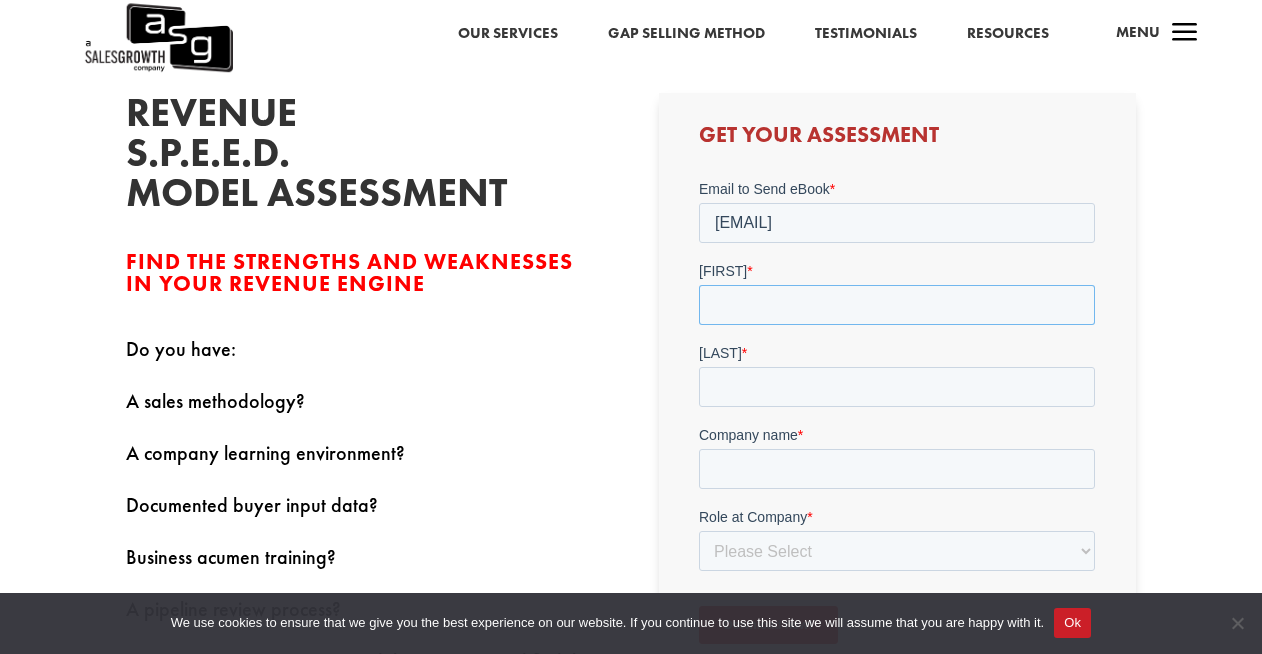 type on "[FIRST]" 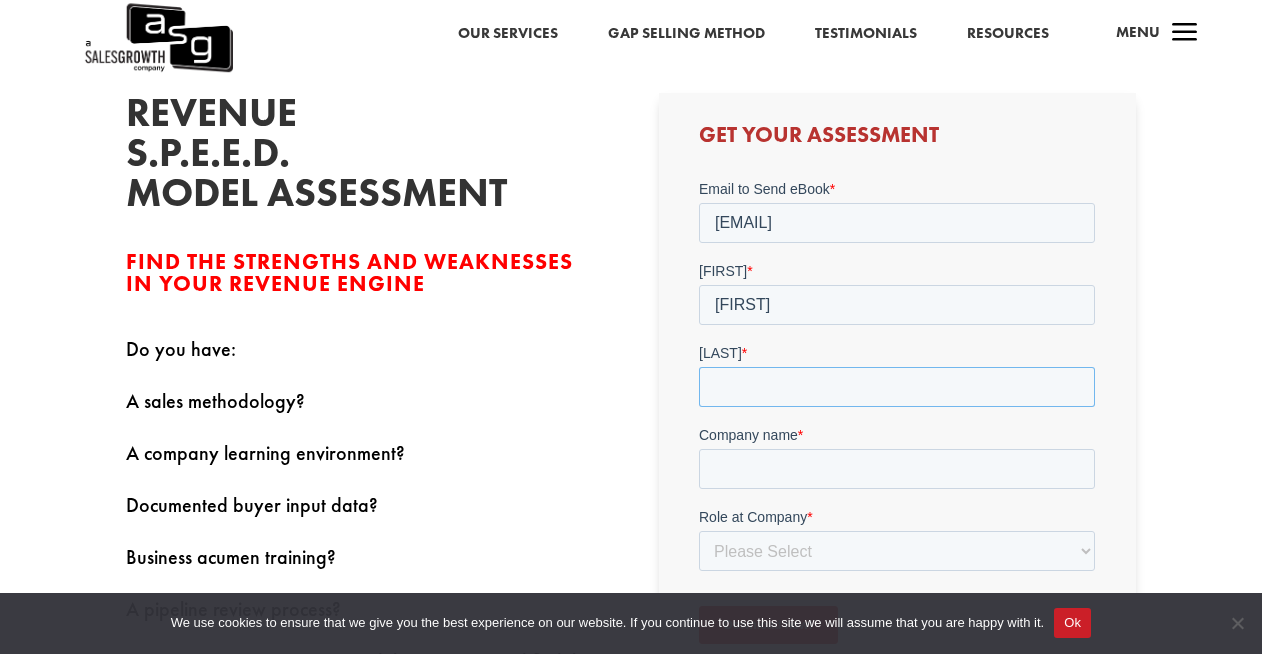 type on "[LAST]" 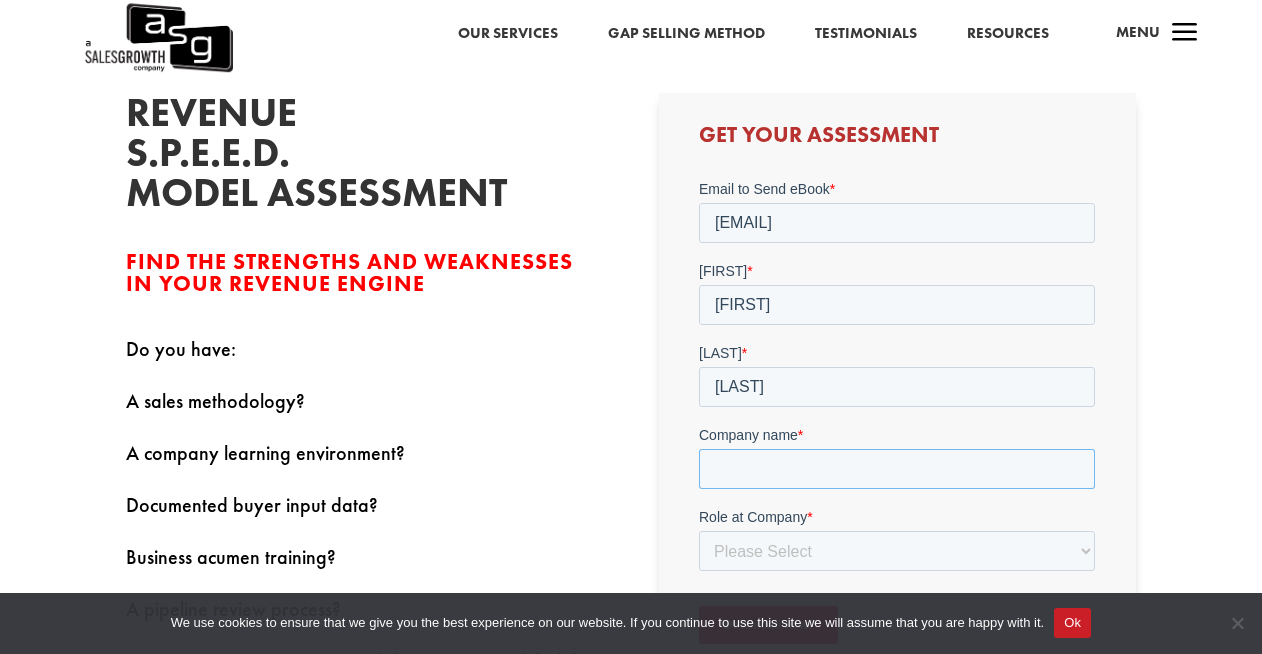 type on "Wellness Methods" 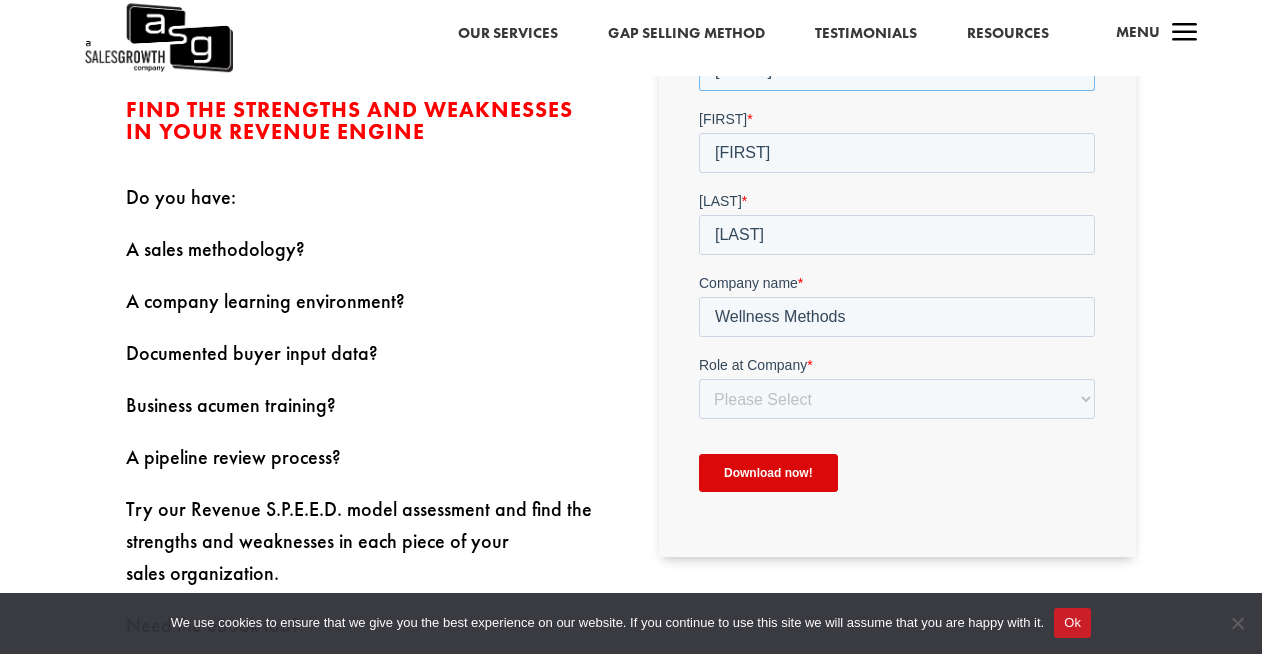 scroll, scrollTop: 716, scrollLeft: 0, axis: vertical 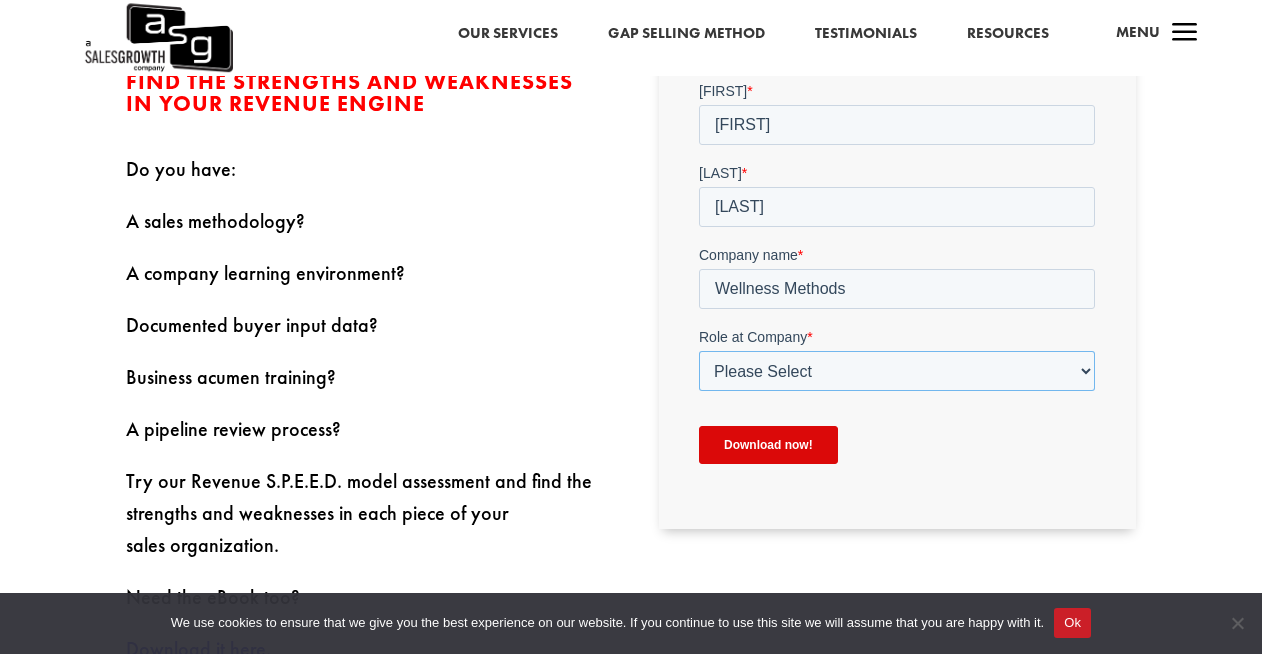 click on "Please Select C-Level (CRO, CSO, etc) Senior Leadership (VP of Sales, VP of Enablement, etc) Director/Manager (Sales Director, Regional Sales Manager, etc) Individual Contributor (AE, SDR, CSM, etc) Other" at bounding box center (897, 371) 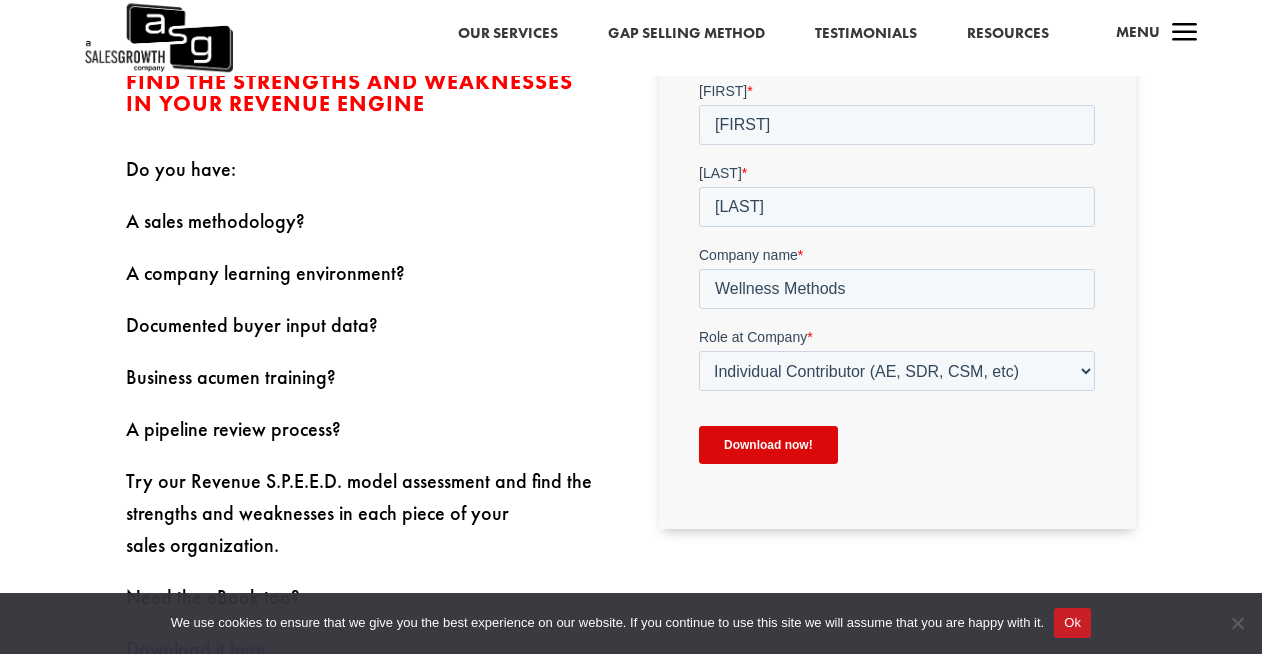 click on "Download now!" at bounding box center [768, 445] 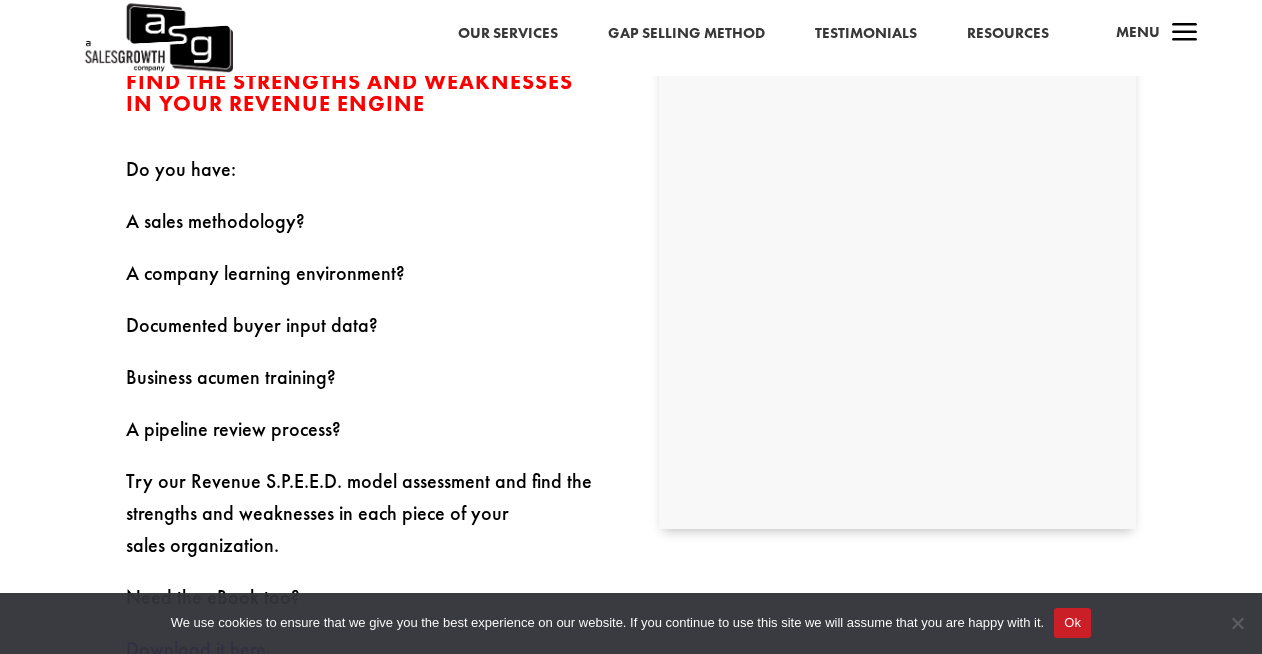 scroll, scrollTop: 0, scrollLeft: 0, axis: both 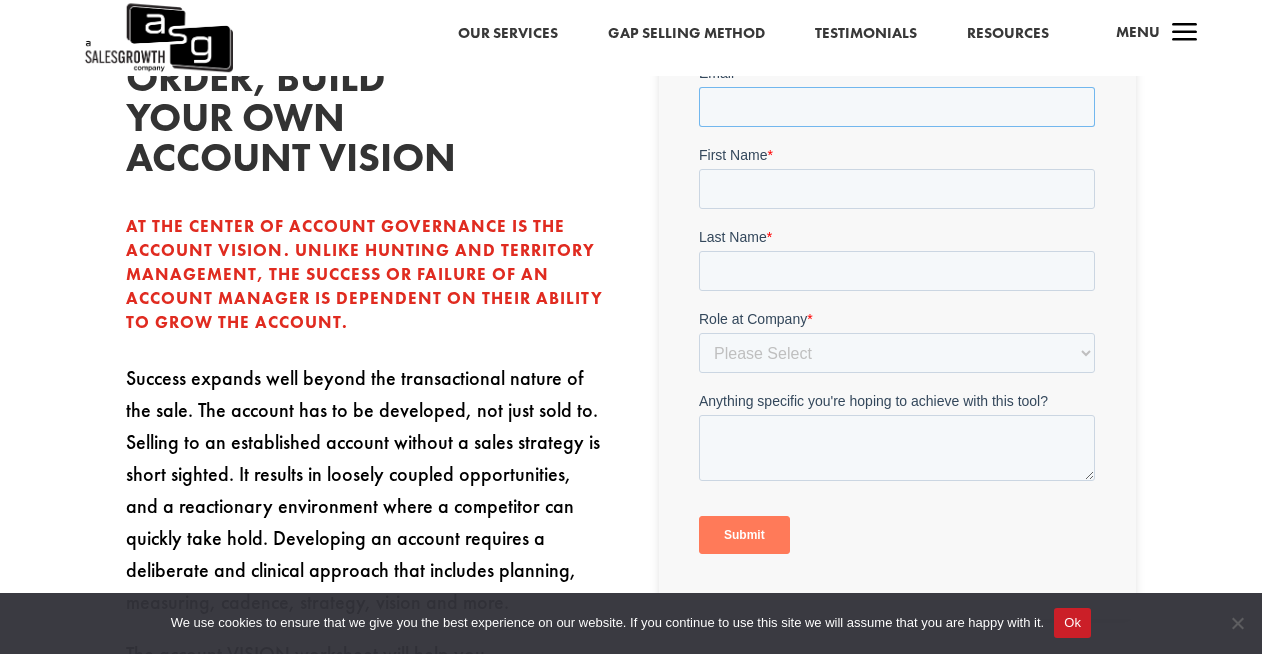 click on "Email *" at bounding box center [897, 107] 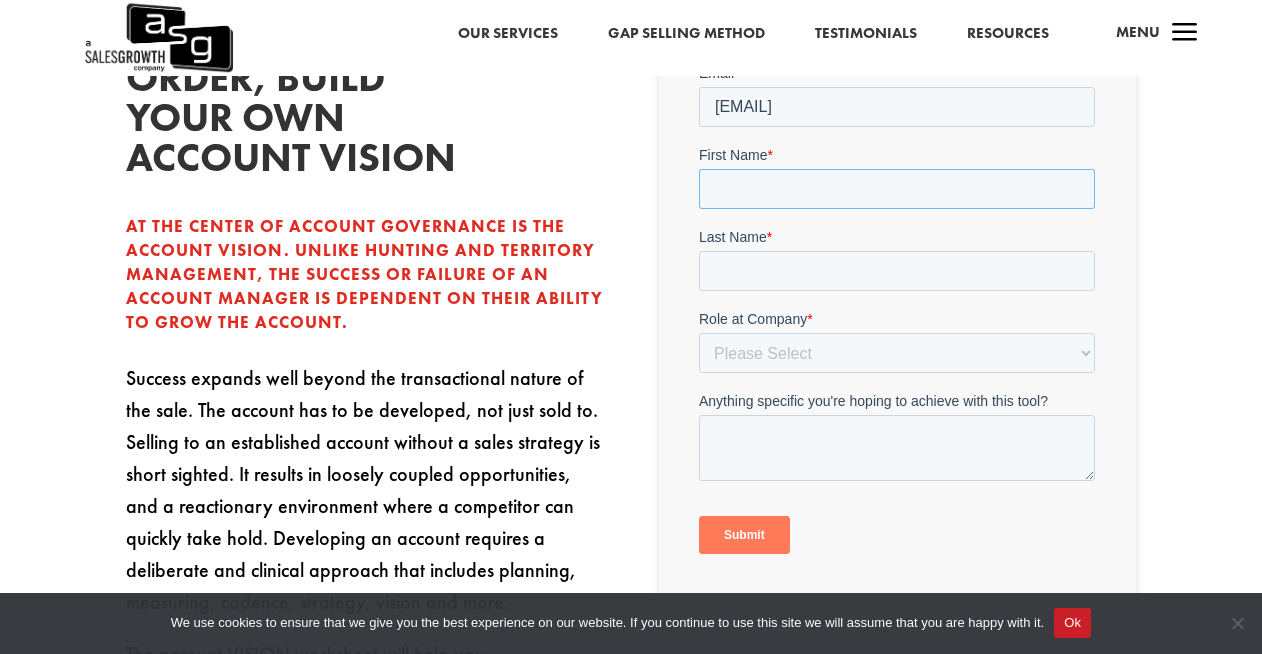 type on "[FIRST]" 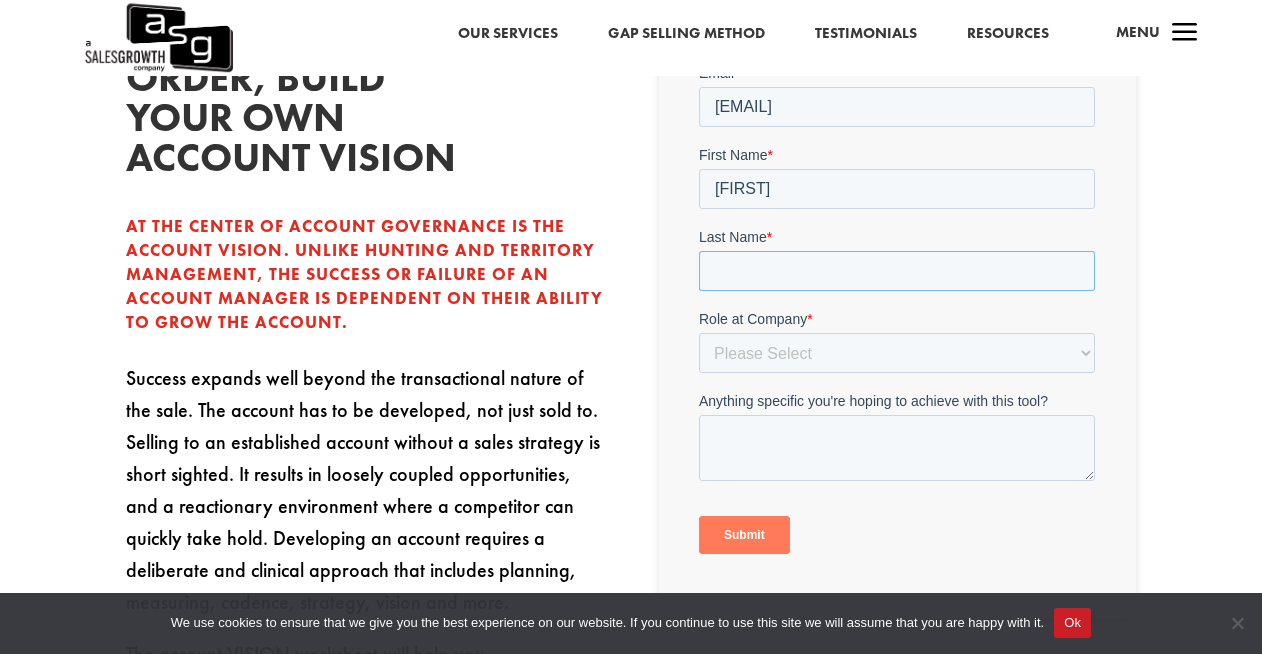 type on "[LAST]" 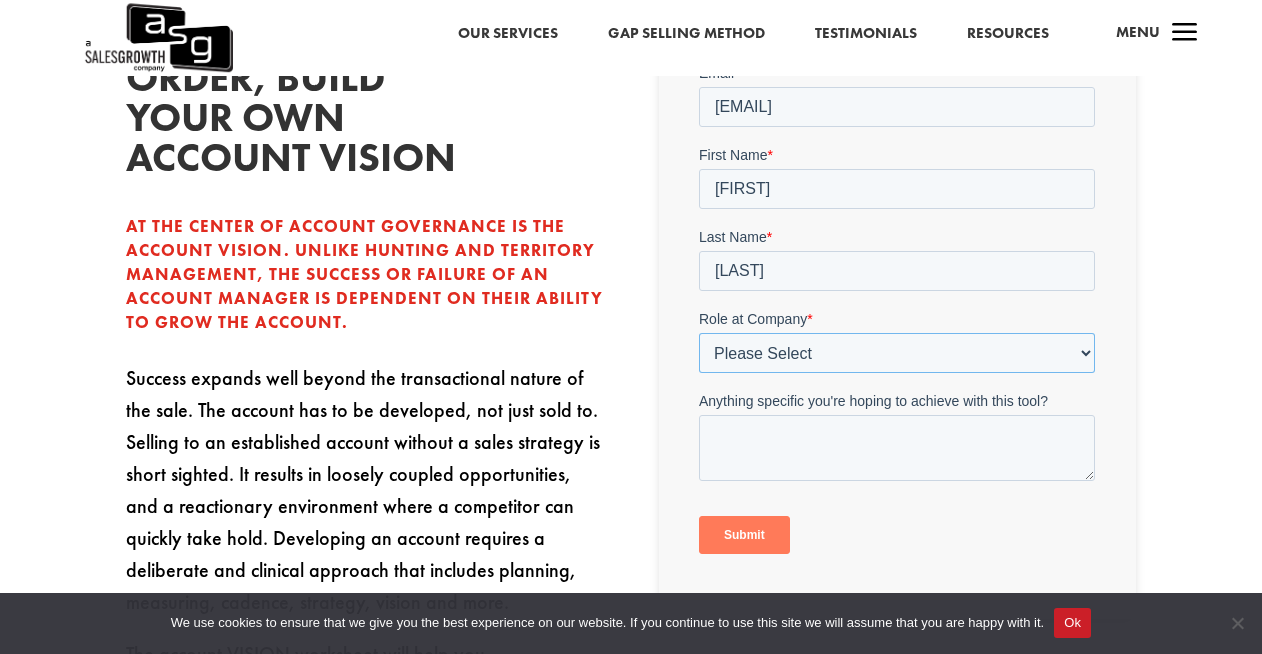 click on "Please Select C-Level (CRO, CSO, etc) Senior Leadership (VP of Sales, VP of Enablement, etc) Director/Manager (Sales Director, Regional Sales Manager, etc) Individual Contributor (AE, SDR, CSM, etc) Other" at bounding box center [897, 353] 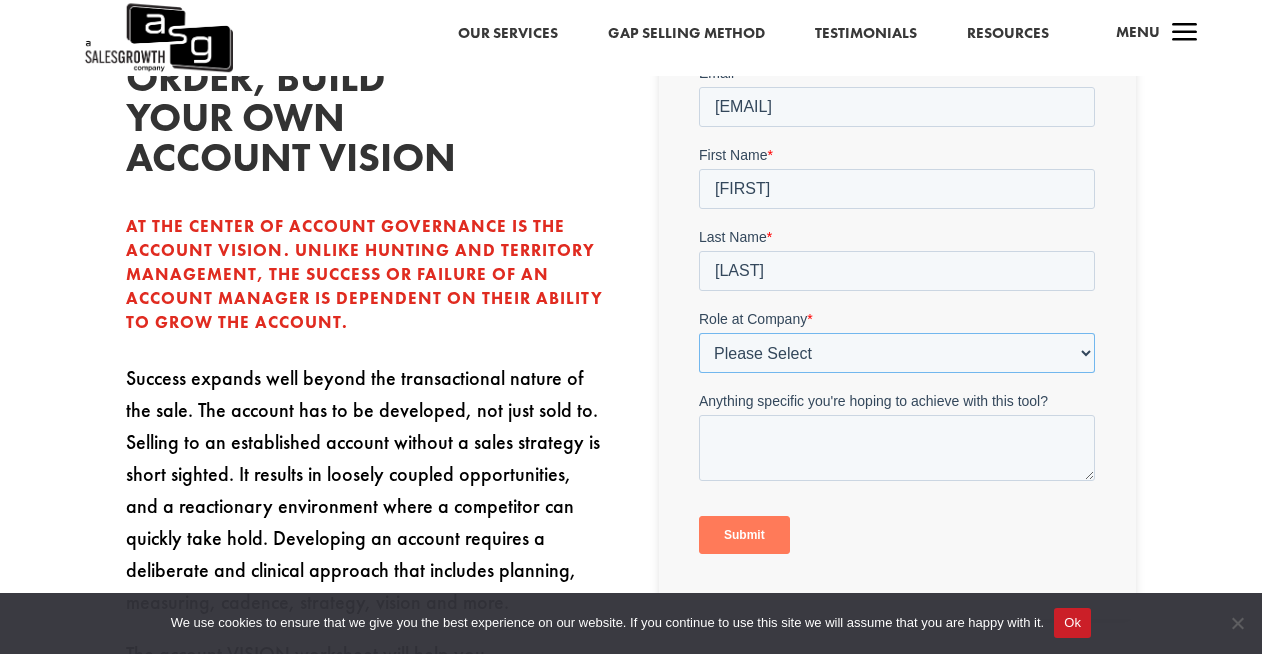 select on "Individual Contributor (AE, SDR, CSM, etc)" 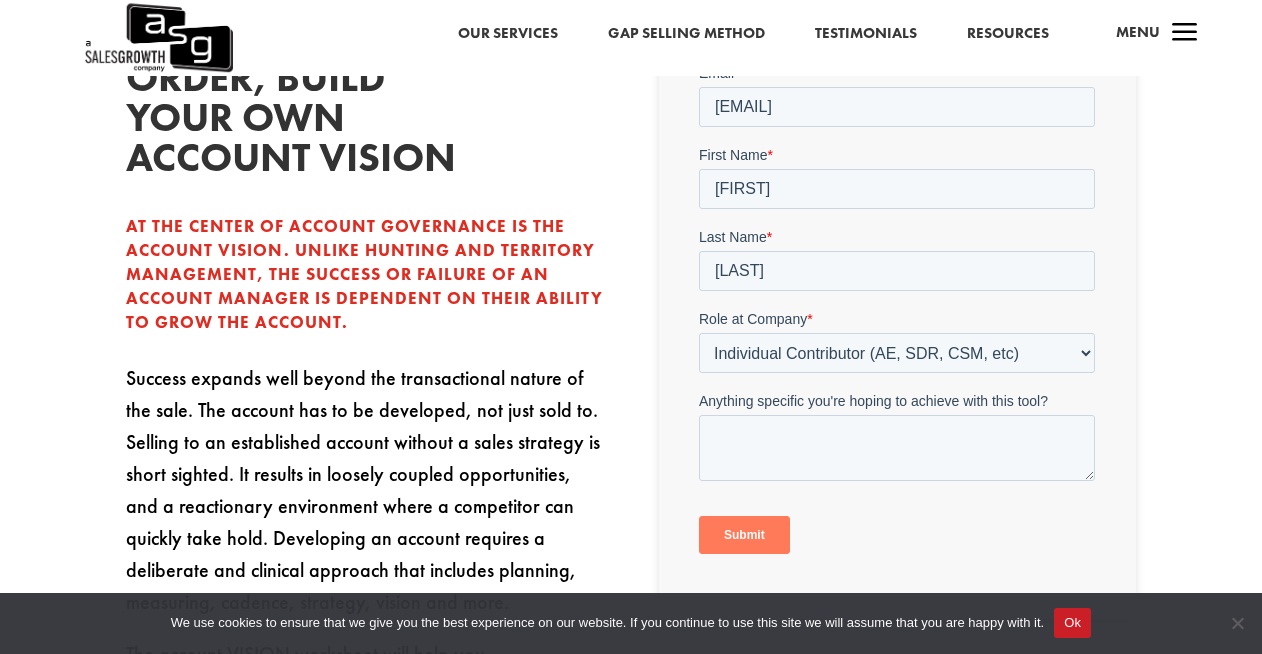click on "Submit" at bounding box center [744, 535] 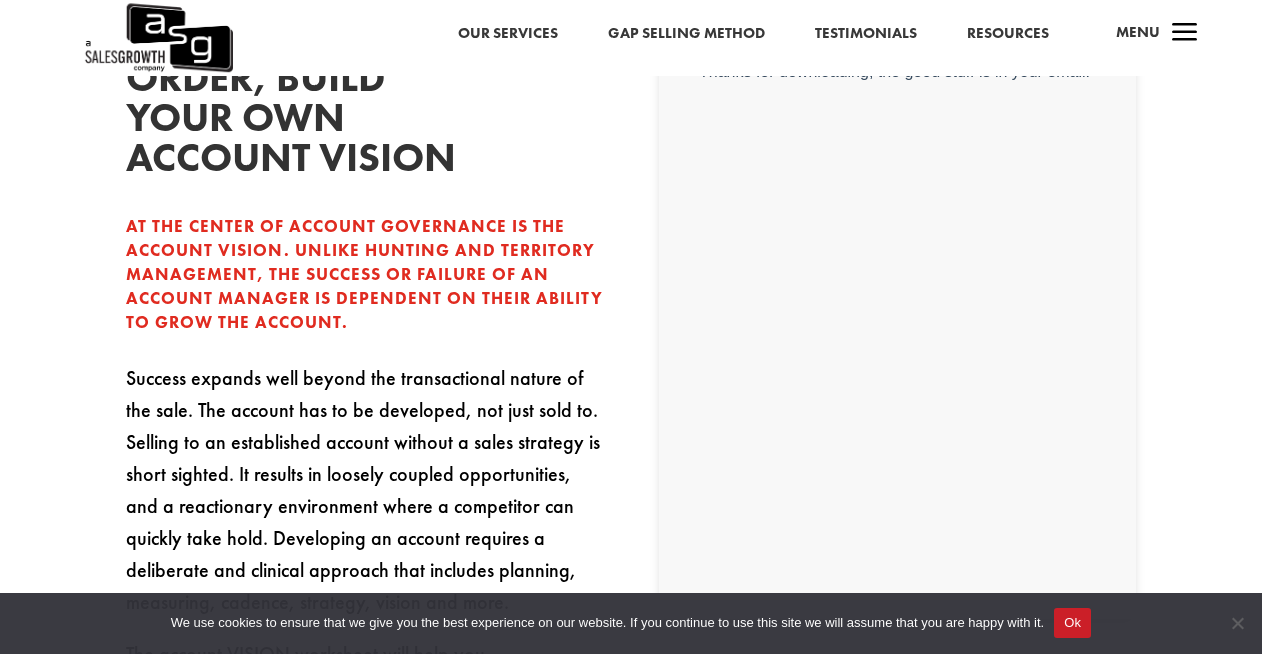 scroll, scrollTop: 0, scrollLeft: 0, axis: both 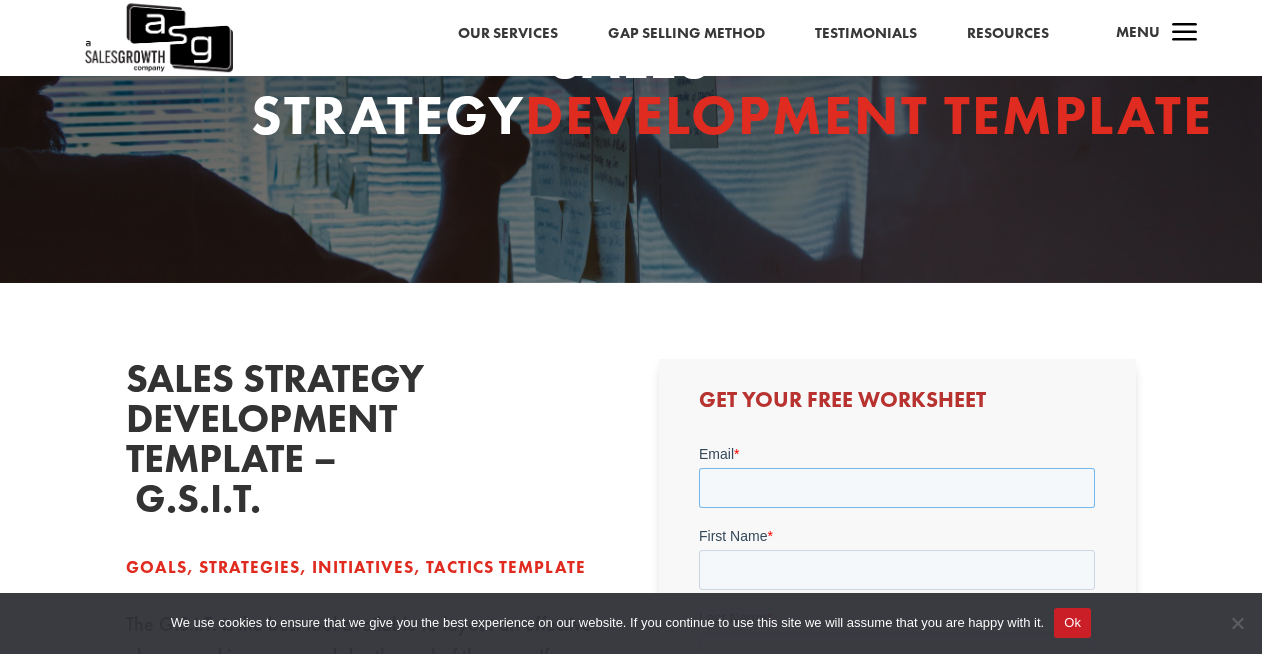 click on "Email *" at bounding box center (897, 488) 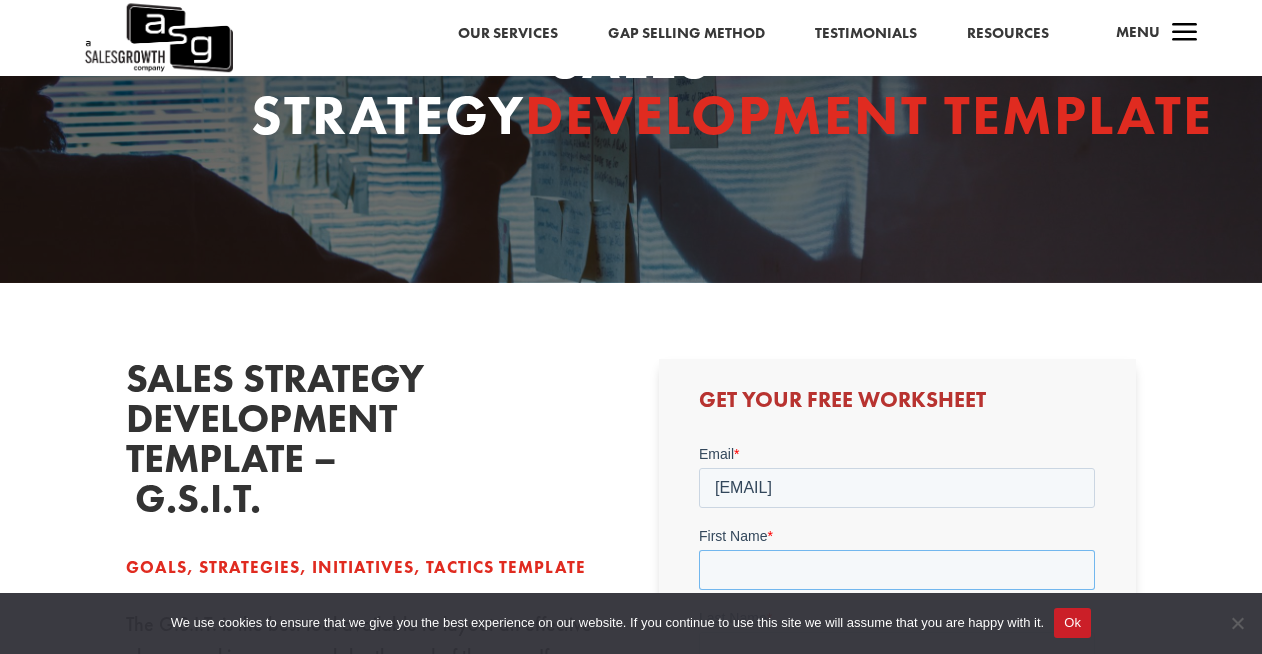 type on "[FIRST]" 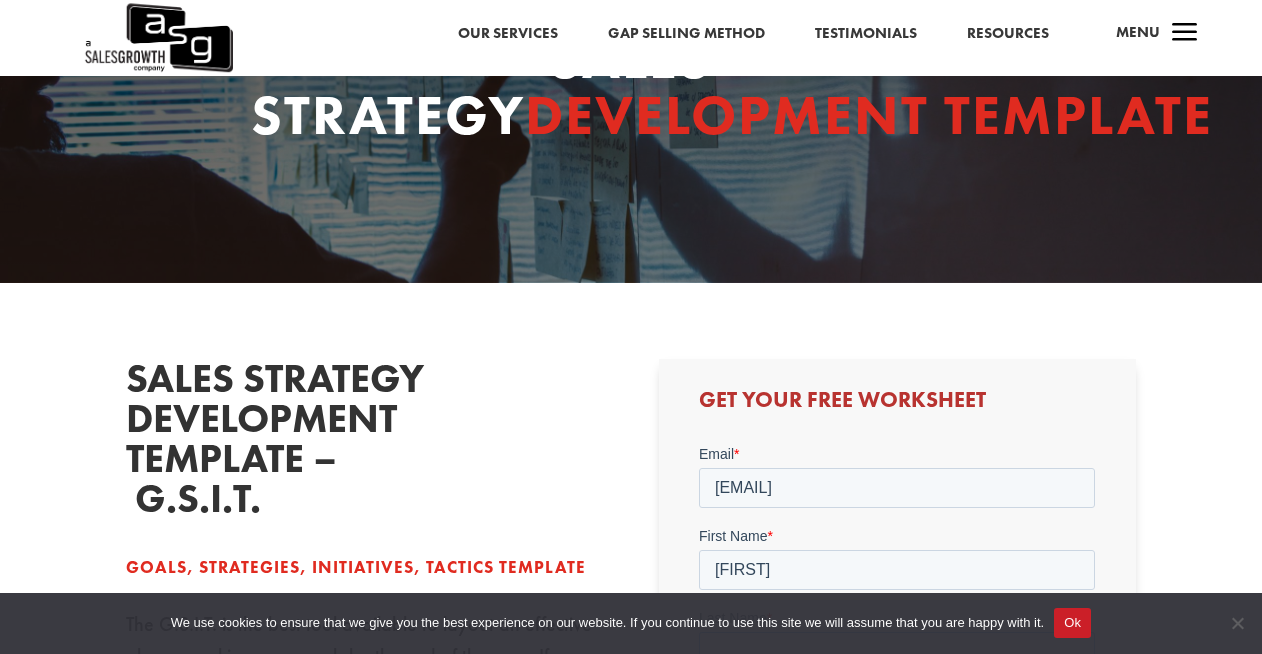 type on "[LAST]" 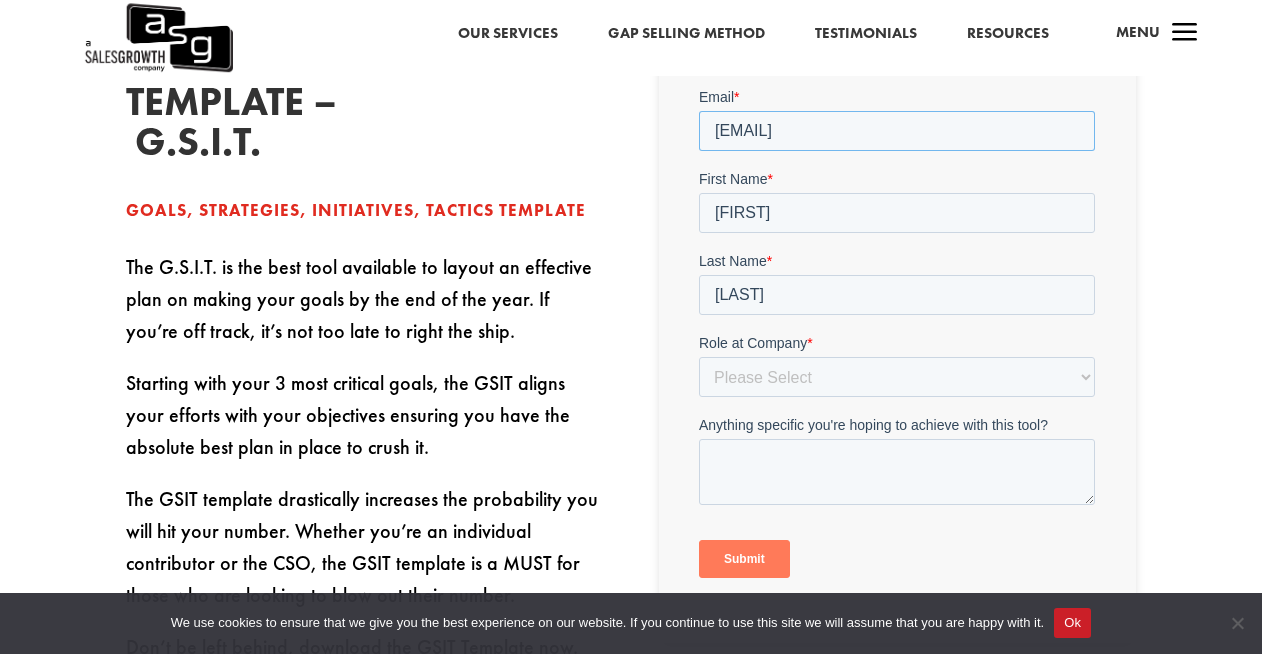 scroll, scrollTop: 539, scrollLeft: 0, axis: vertical 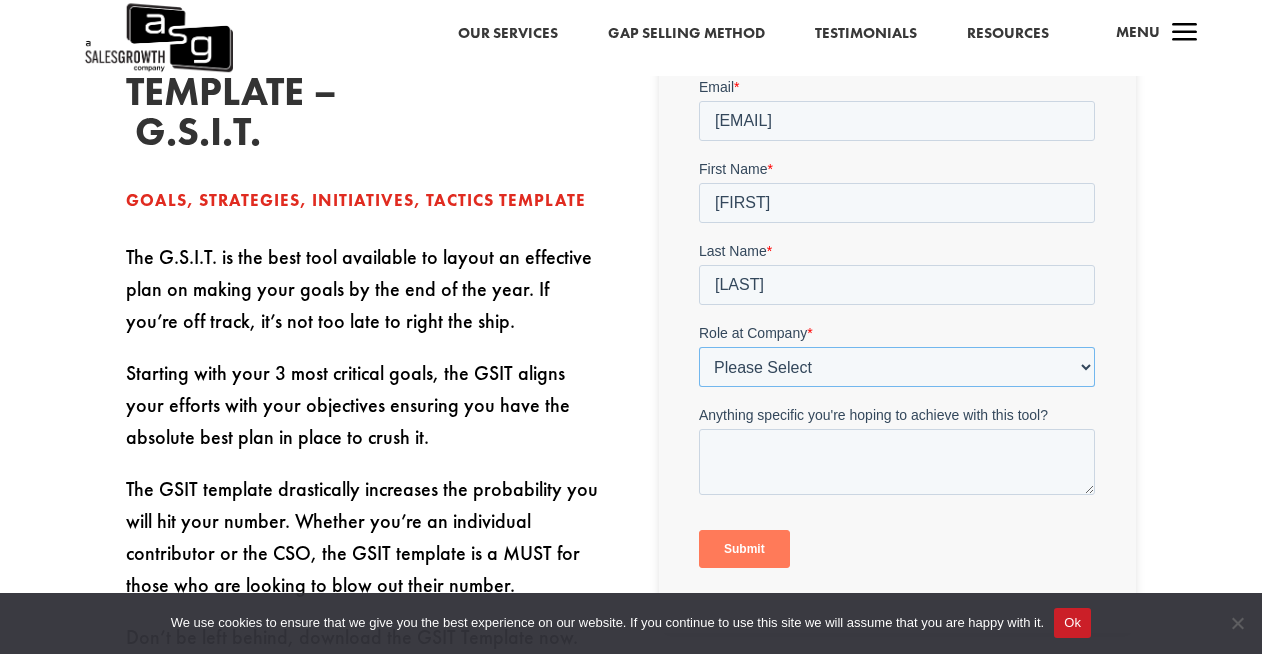 click on "Please Select C-Level (CRO, CSO, etc) Senior Leadership (VP of Sales, VP of Enablement, etc) Director/Manager (Sales Director, Regional Sales Manager, etc) Individual Contributor (AE, SDR, CSM, etc) Other" at bounding box center [897, 367] 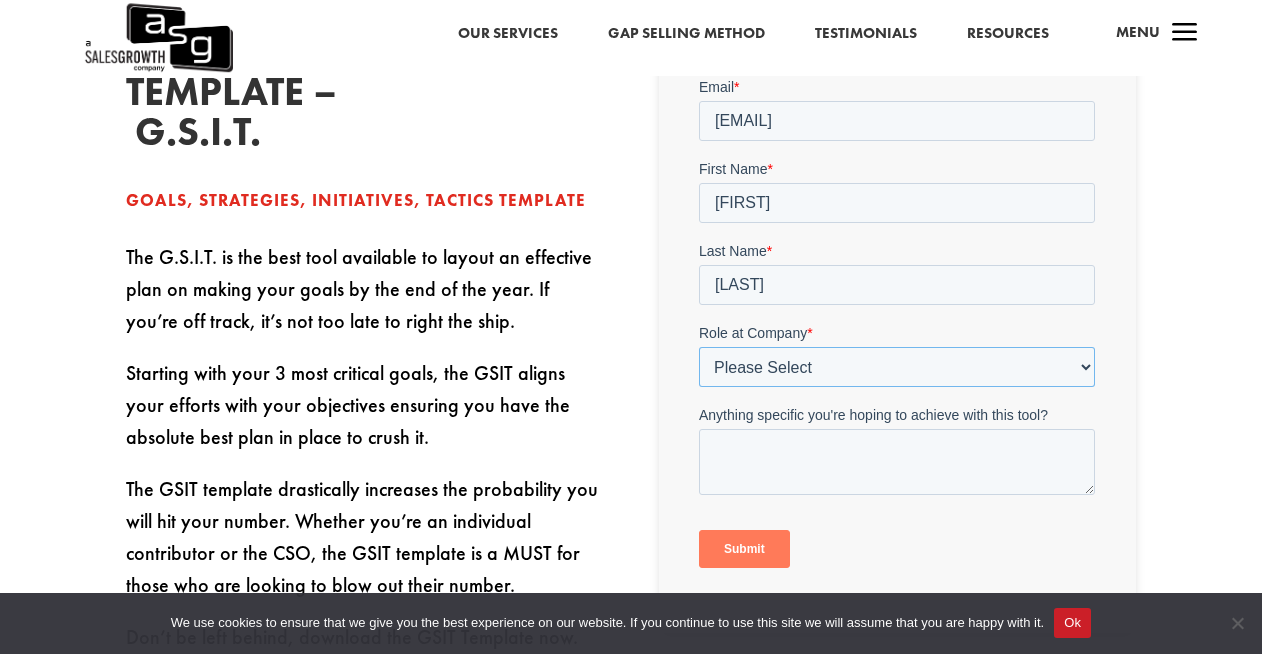 select on "Individual Contributor (AE, SDR, CSM, etc)" 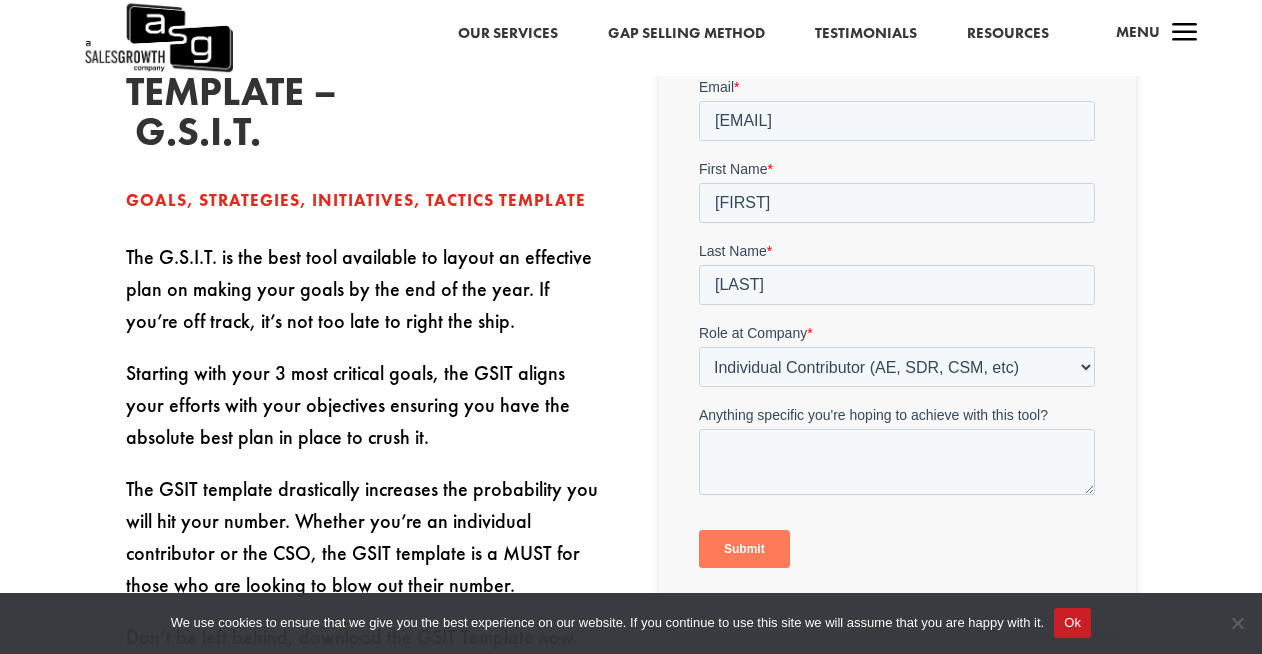 click on "Submit" at bounding box center (744, 549) 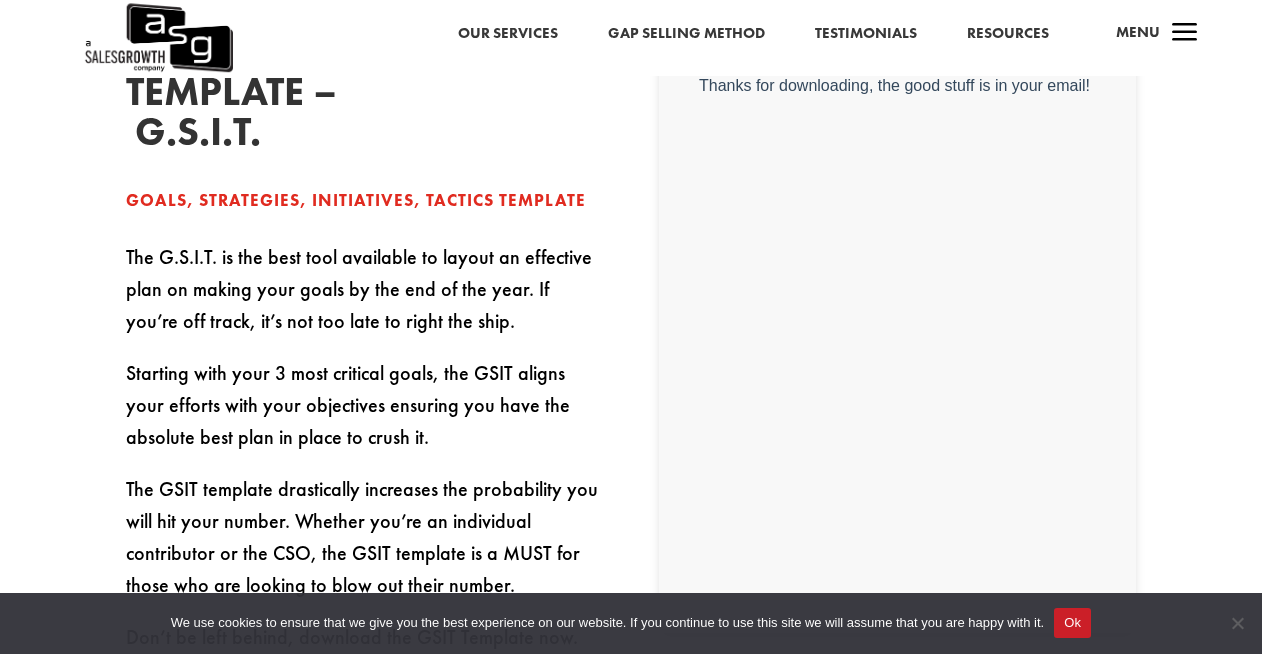 scroll, scrollTop: 0, scrollLeft: 0, axis: both 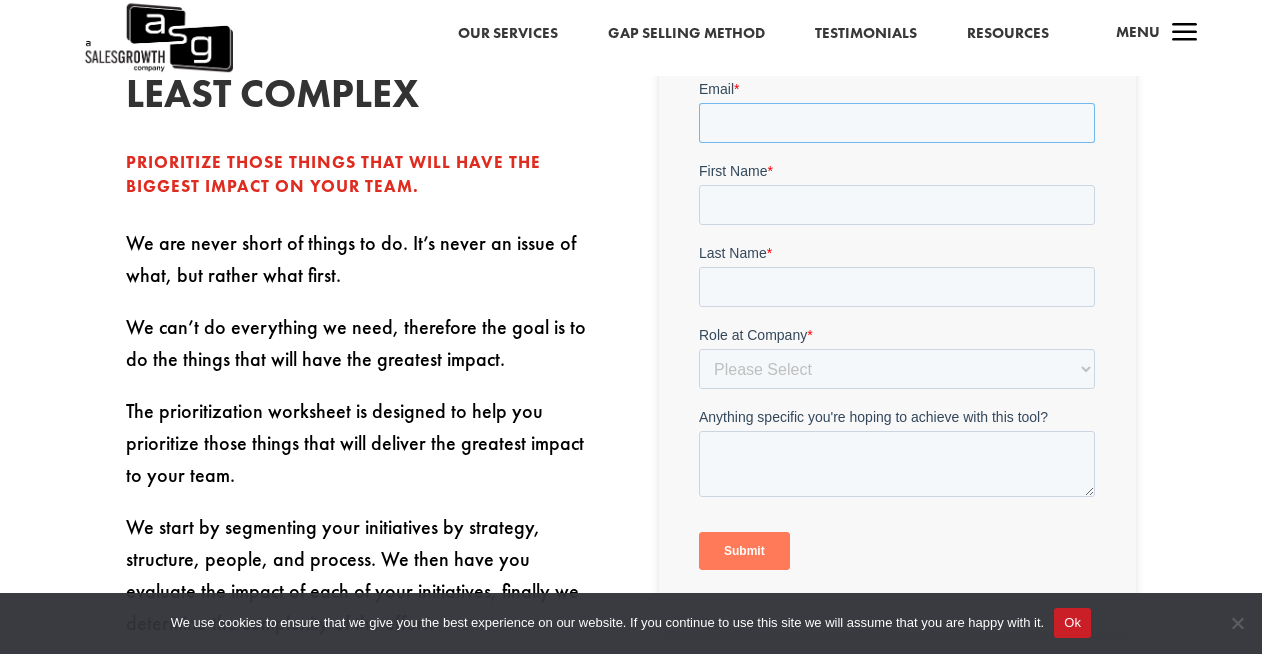 click on "Email *" at bounding box center [897, 123] 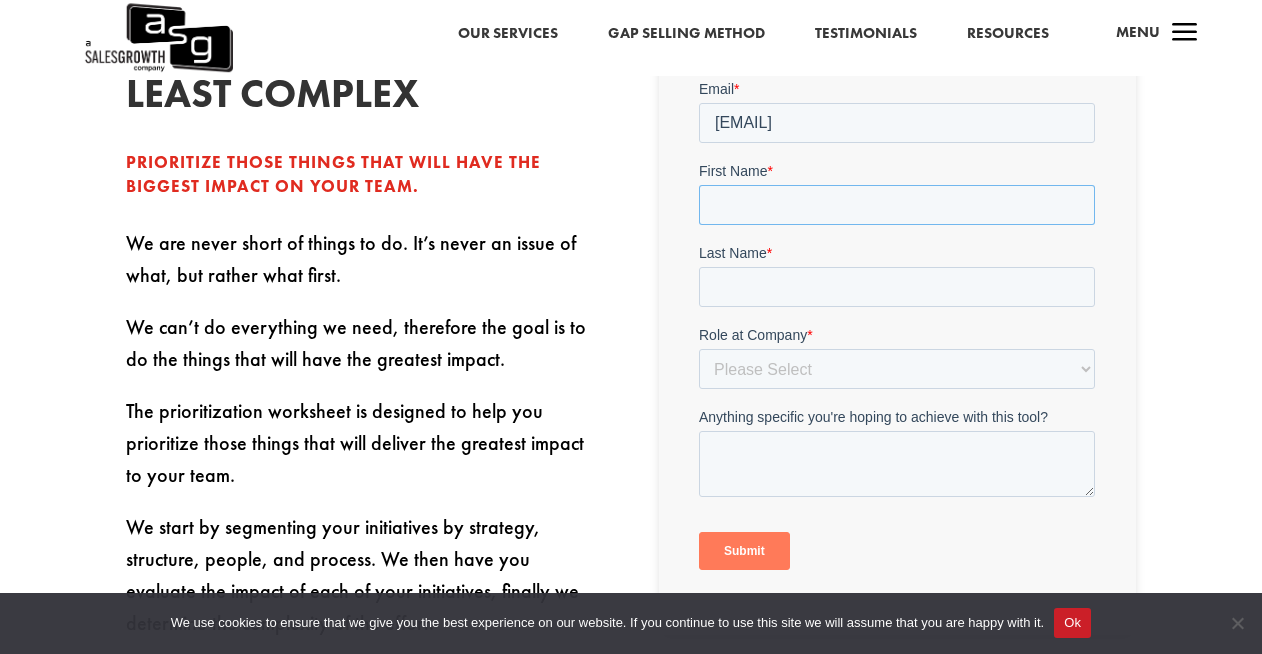 type on "[FIRST]" 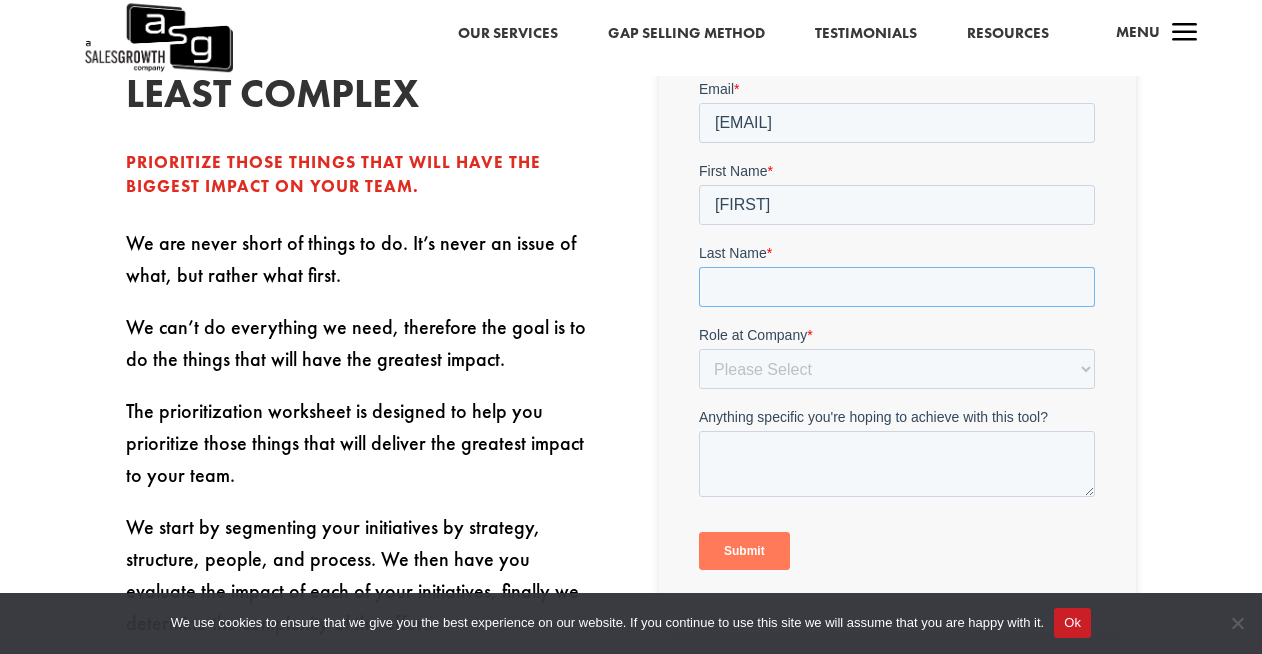 type on "[LAST]" 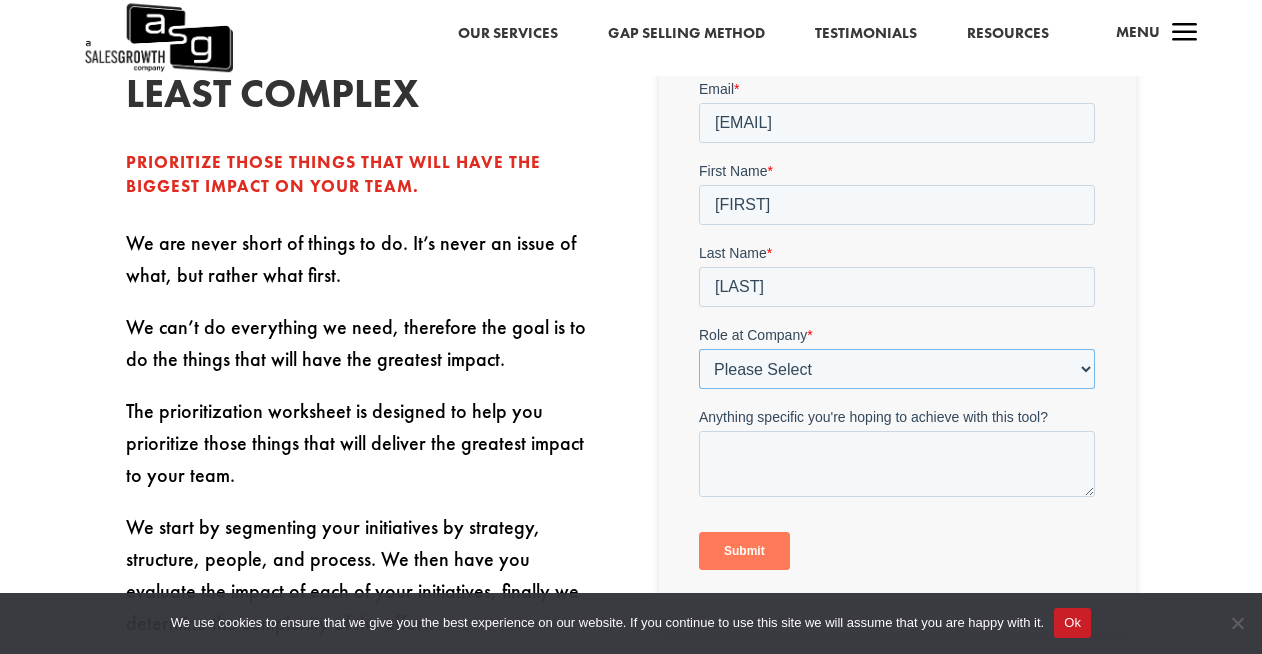 click on "Please Select C-Level (CRO, CSO, etc) Senior Leadership (VP of Sales, VP of Enablement, etc) Director/Manager (Sales Director, Regional Sales Manager, etc) Individual Contributor (AE, SDR, CSM, etc) Other" at bounding box center (897, 369) 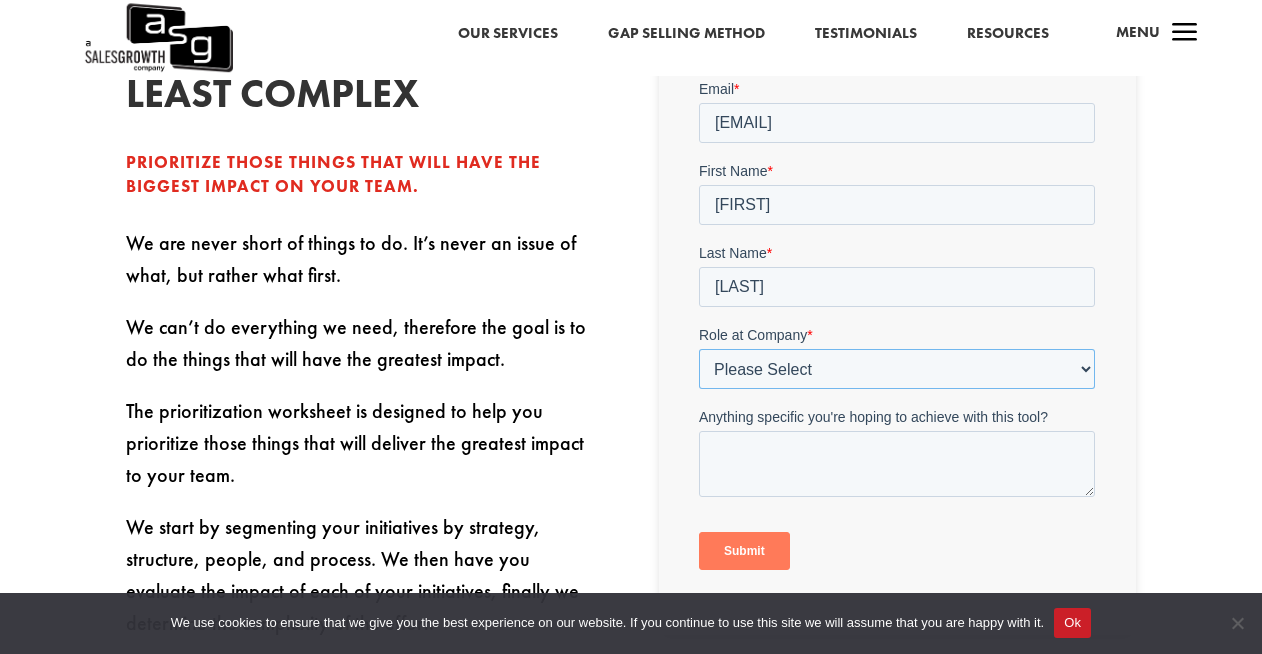 select on "Individual Contributor (AE, SDR, CSM, etc)" 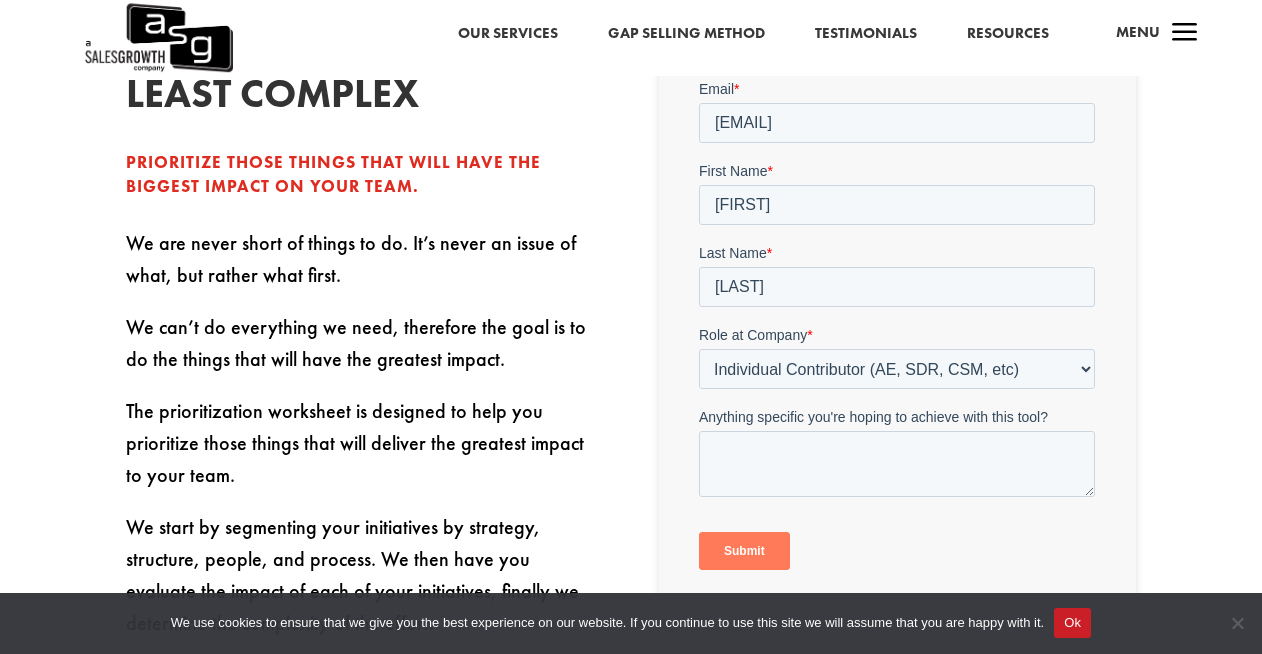click on "Submit" at bounding box center [744, 551] 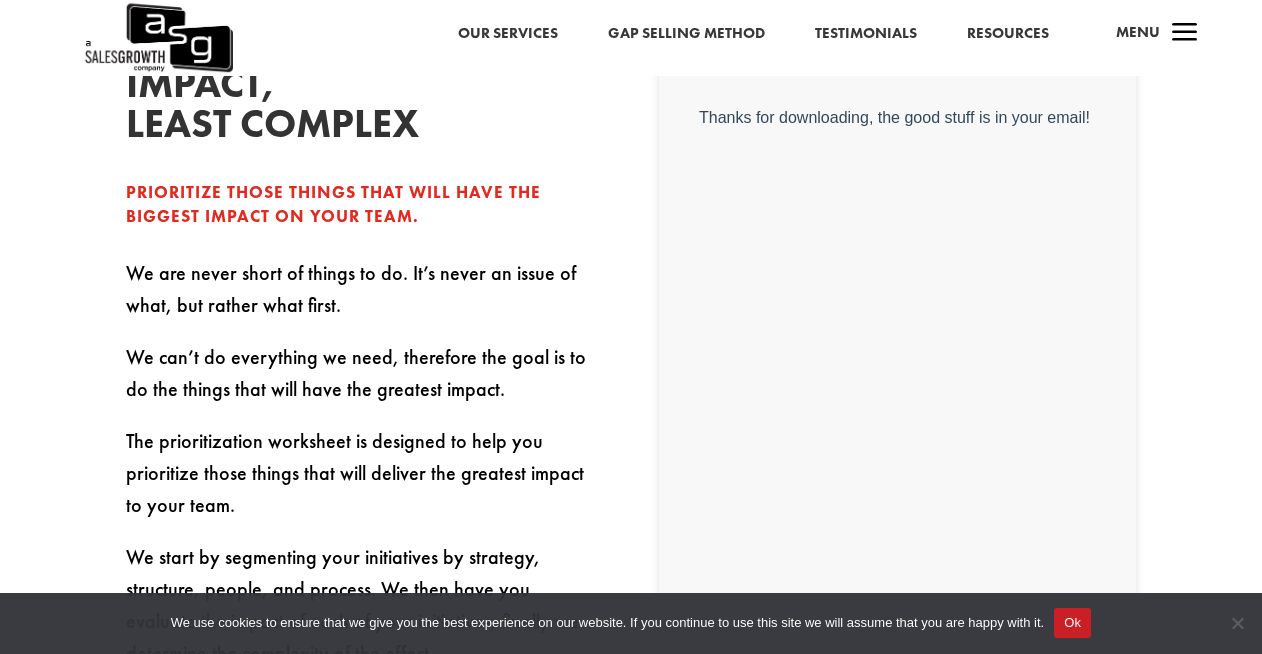 scroll, scrollTop: 511, scrollLeft: 0, axis: vertical 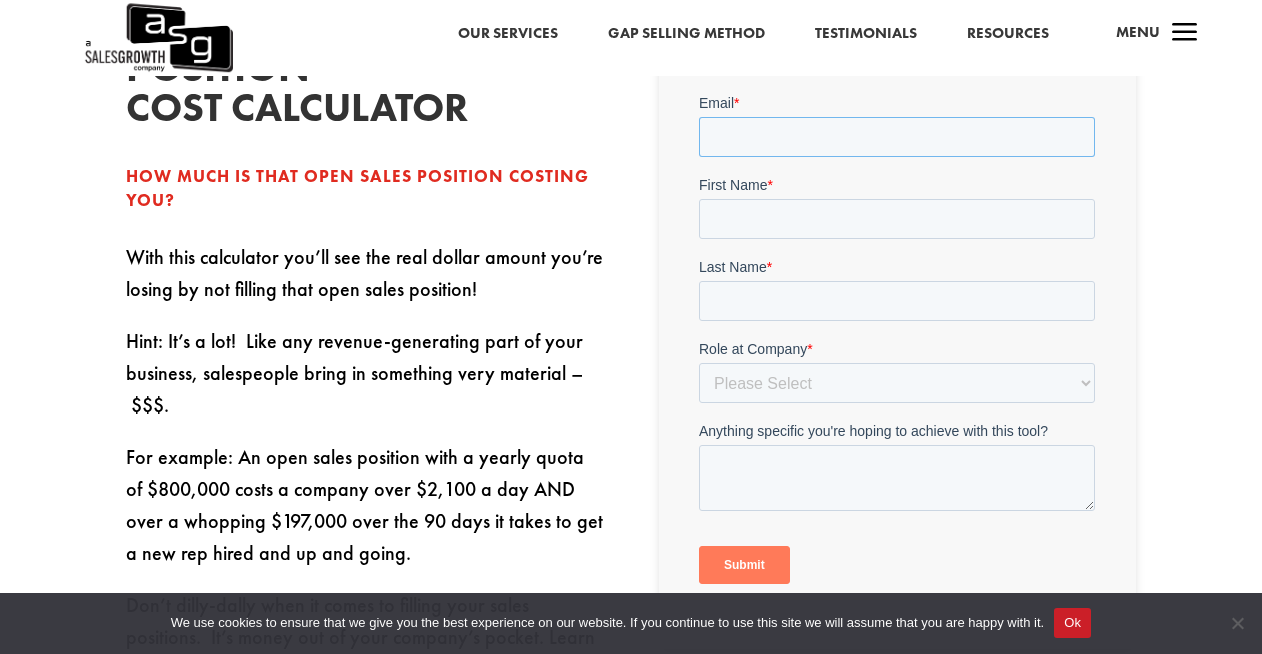 click on "Email *" at bounding box center [897, 137] 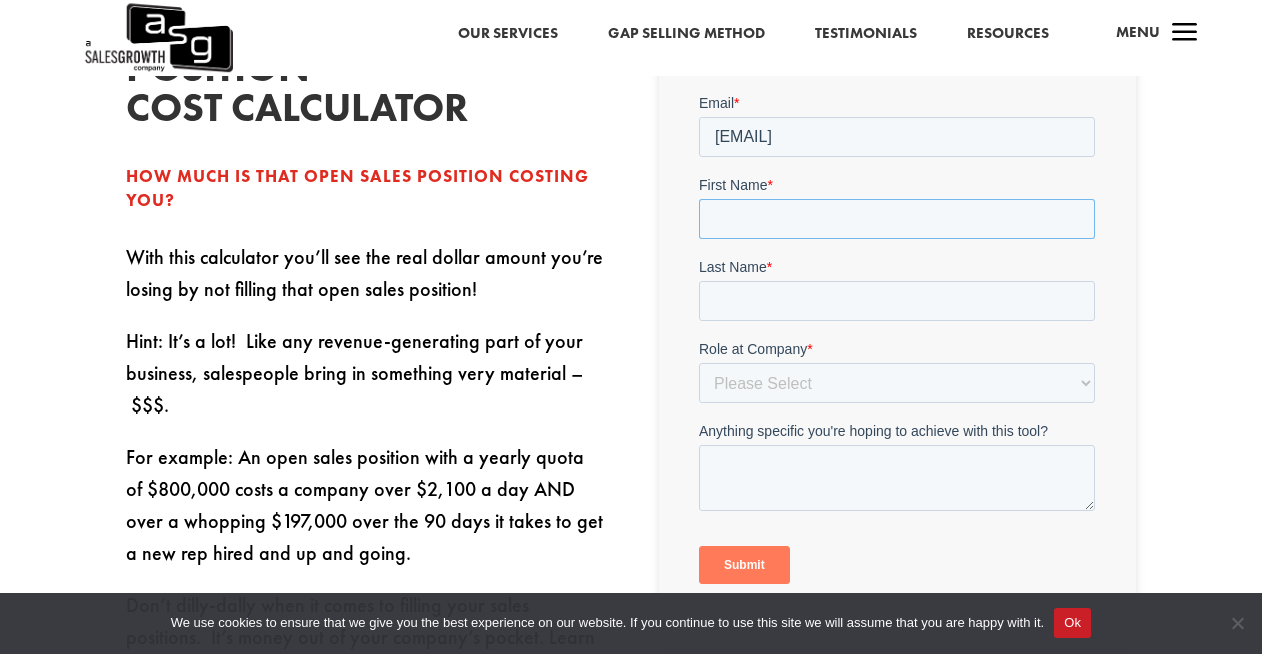 type on "[FIRST]" 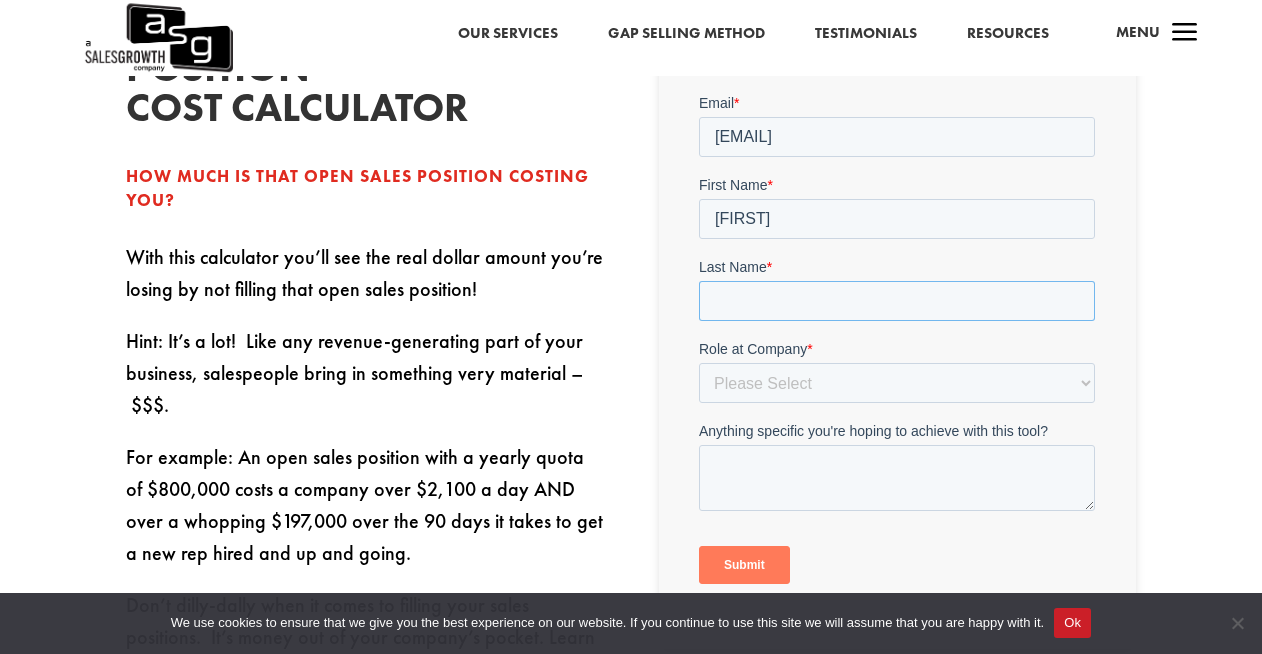 type on "[LAST]" 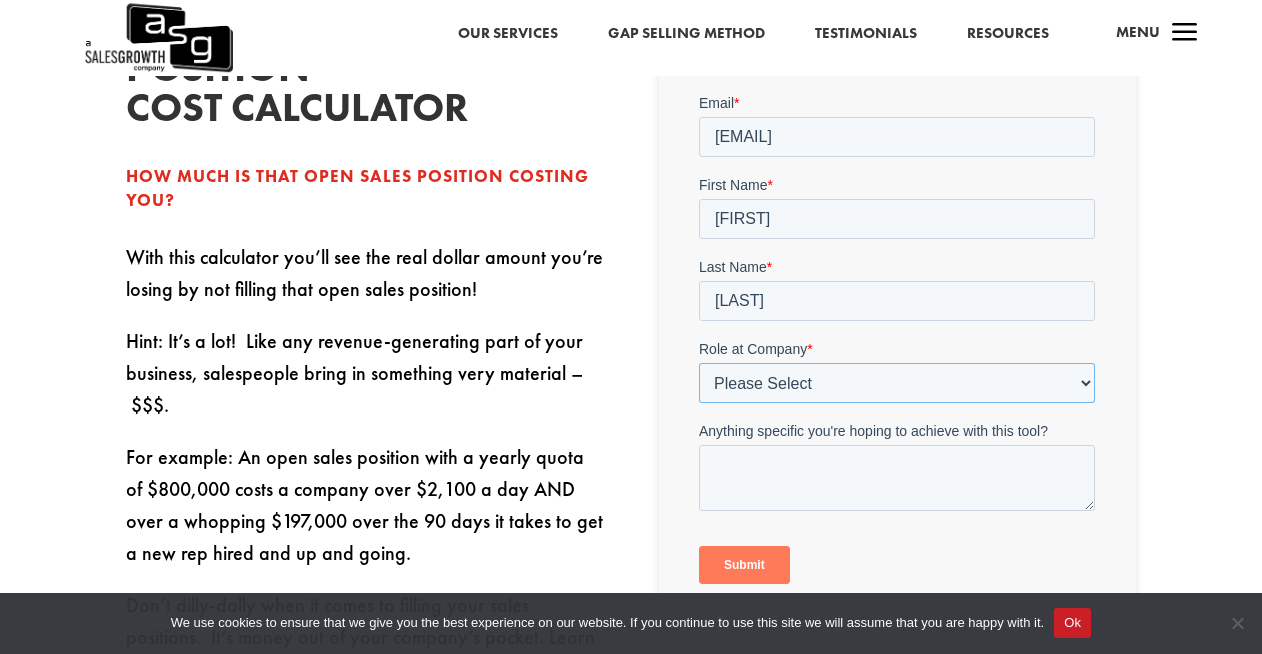 click on "Please Select C-Level (CRO, CSO, etc) Senior Leadership (VP of Sales, VP of Enablement, etc) Director/Manager (Sales Director, Regional Sales Manager, etc) Individual Contributor (AE, SDR, CSM, etc) Other" at bounding box center [897, 383] 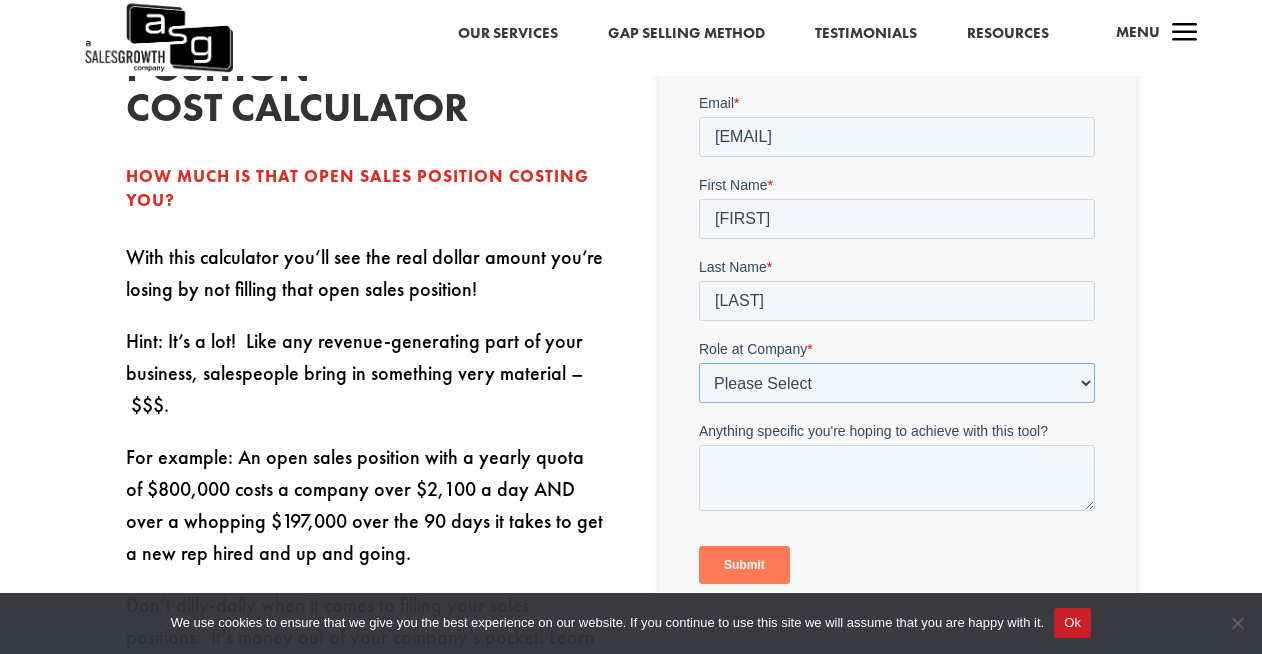 select on "Individual Contributor (AE, SDR, CSM, etc)" 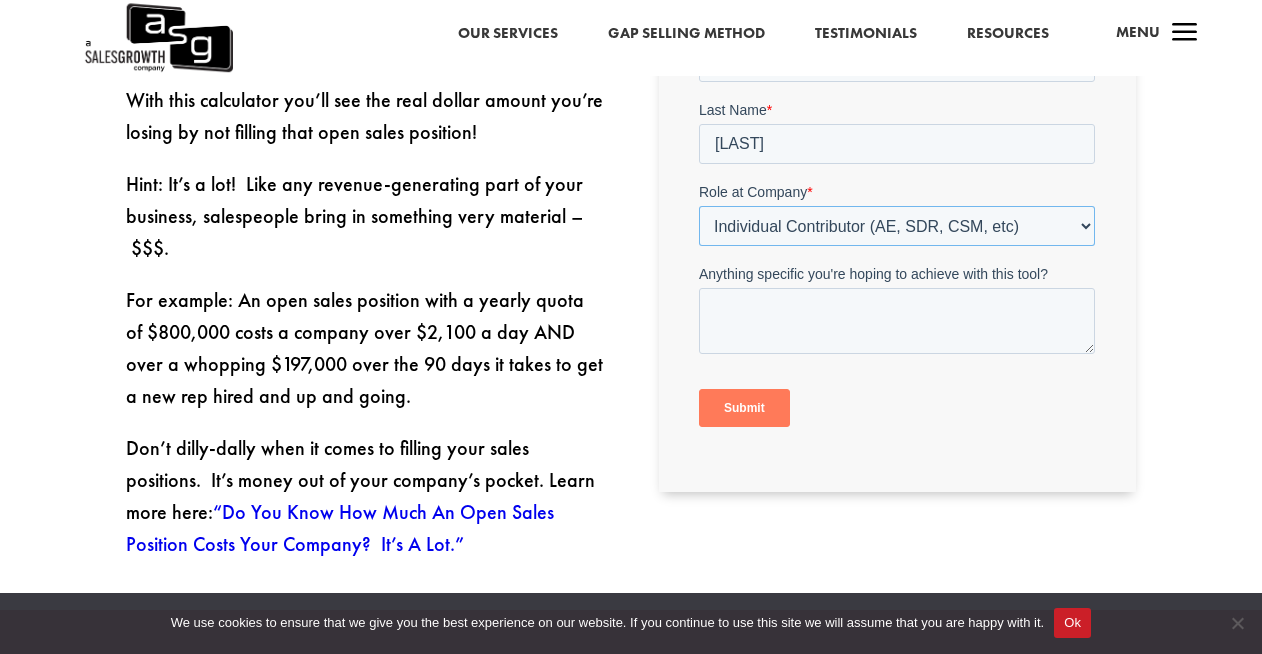 scroll, scrollTop: 695, scrollLeft: 0, axis: vertical 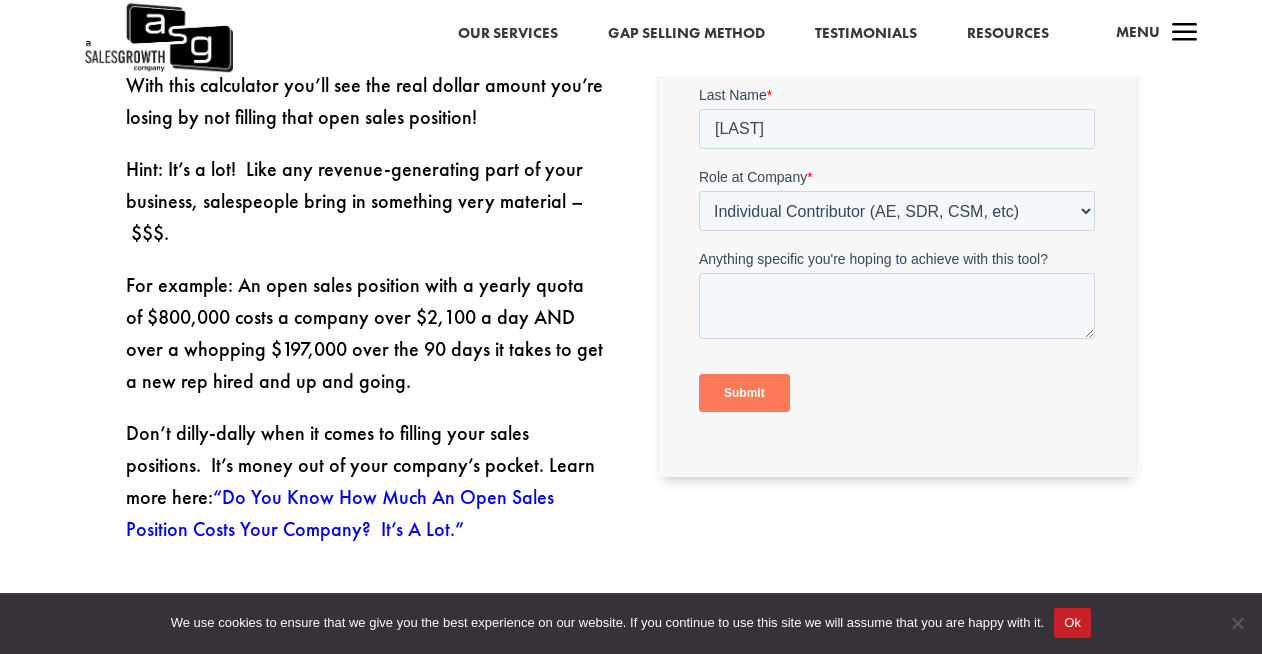 click on "Submit" at bounding box center [744, 393] 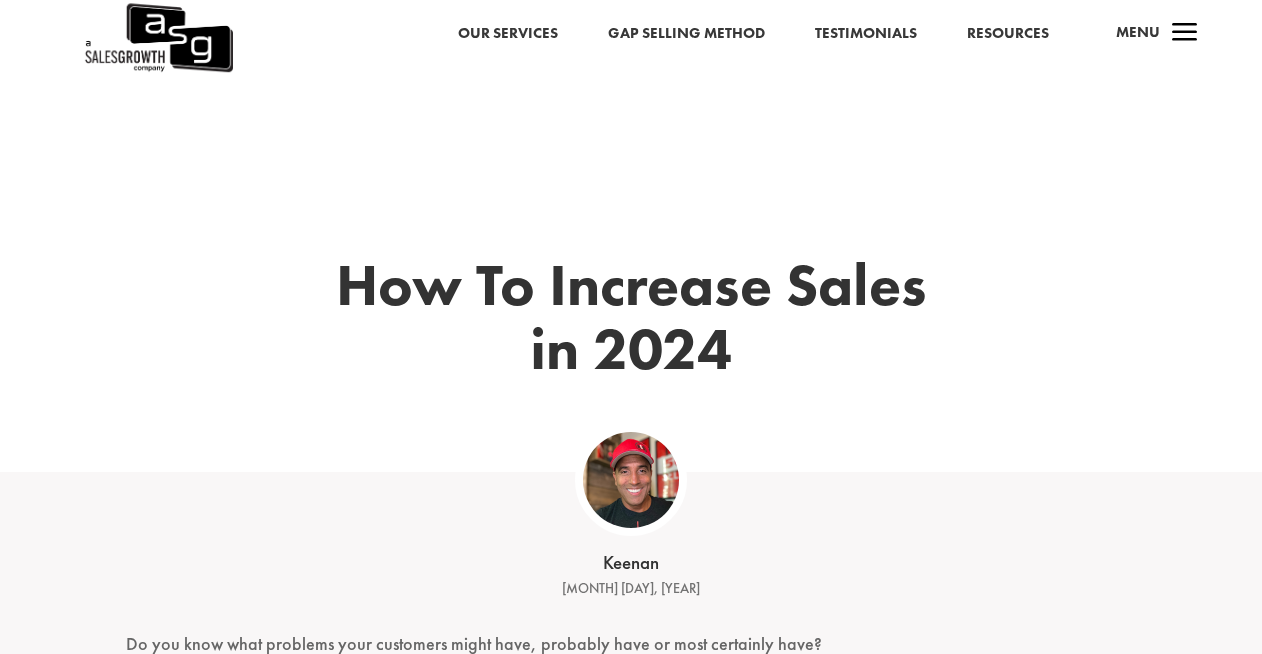 scroll, scrollTop: 0, scrollLeft: 0, axis: both 